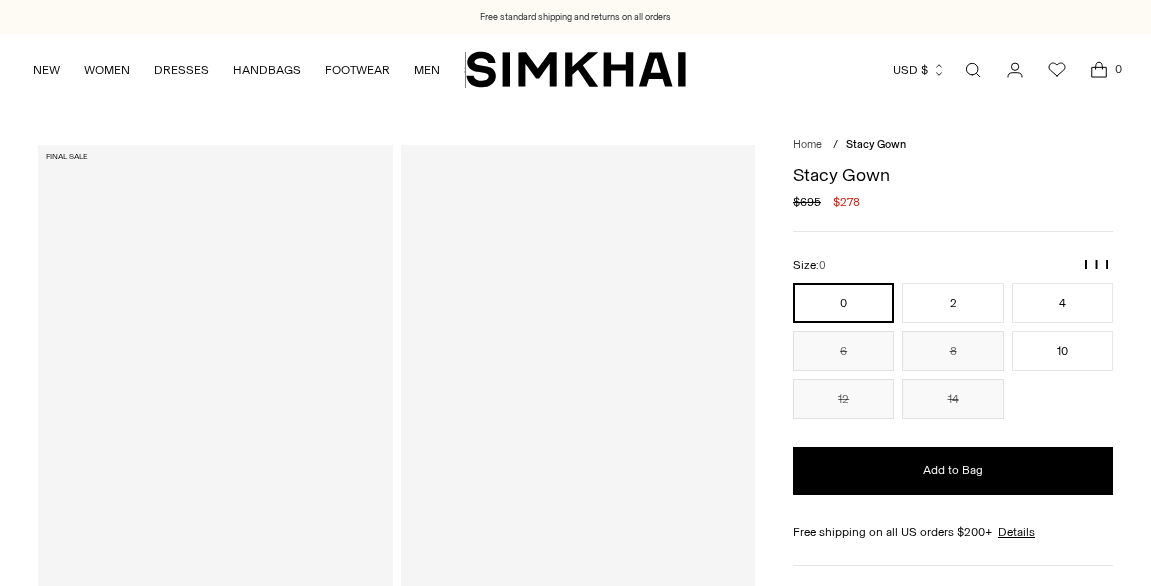 scroll, scrollTop: 0, scrollLeft: 0, axis: both 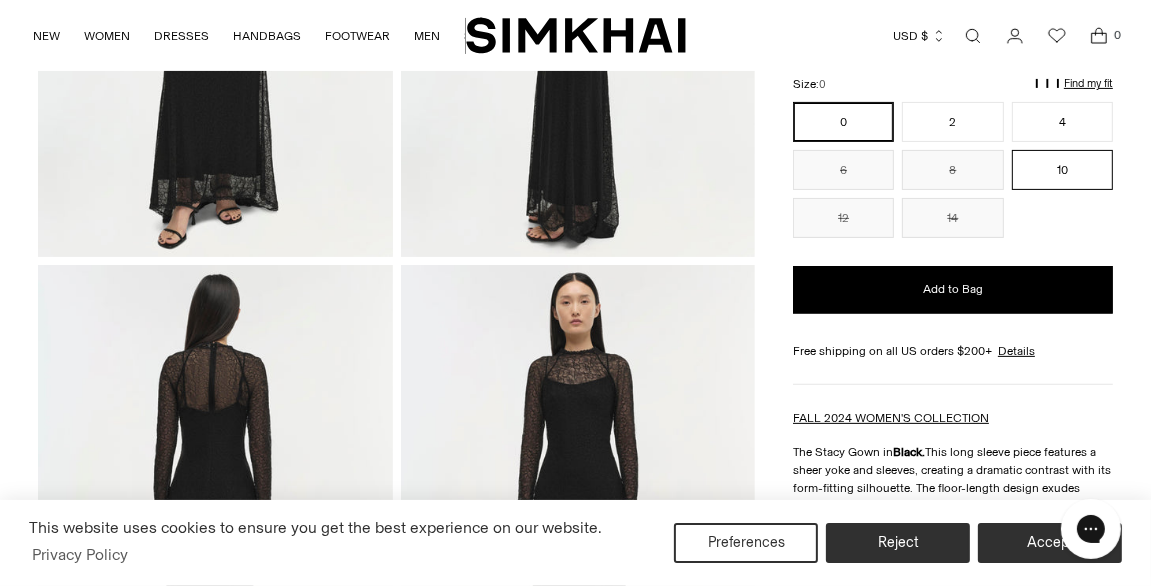 click on "10" at bounding box center [1062, 170] 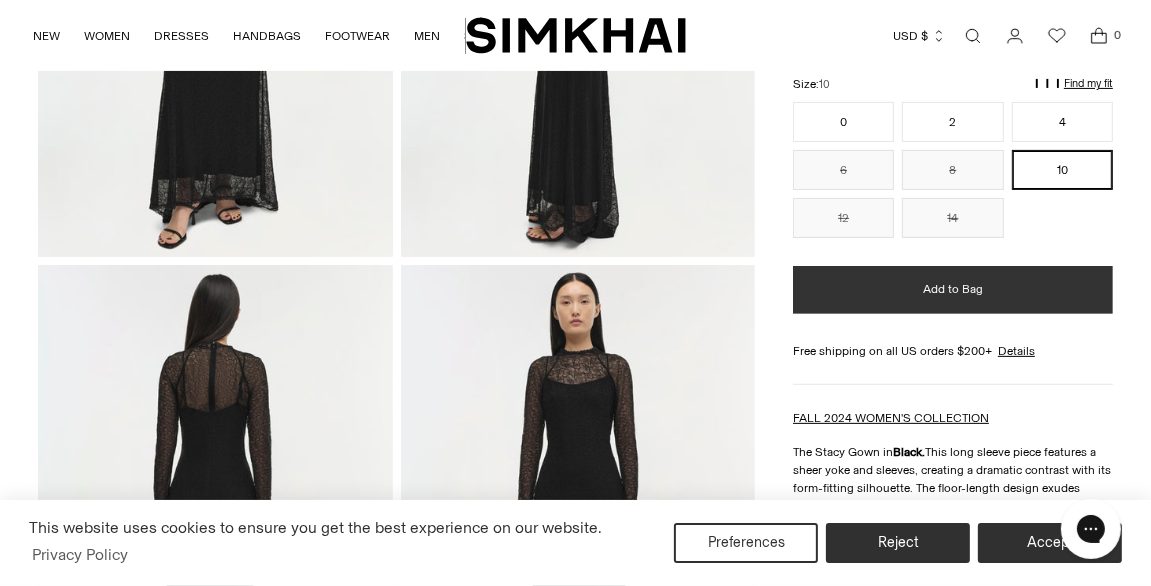 click on "Add to Bag" at bounding box center [953, 289] 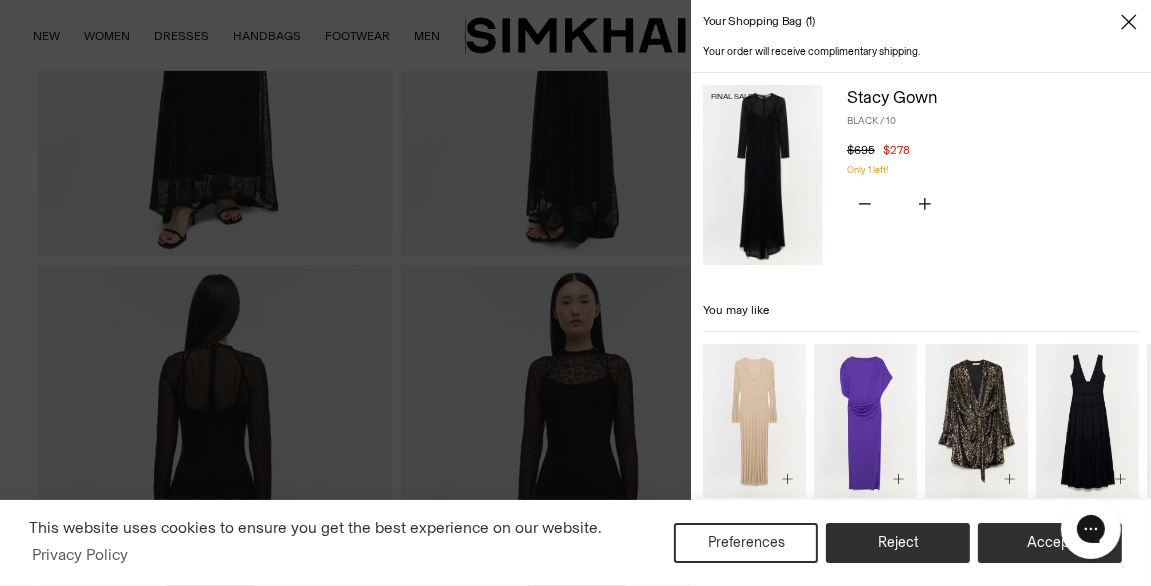 click on "Your shopping bag 1" at bounding box center (921, 22) 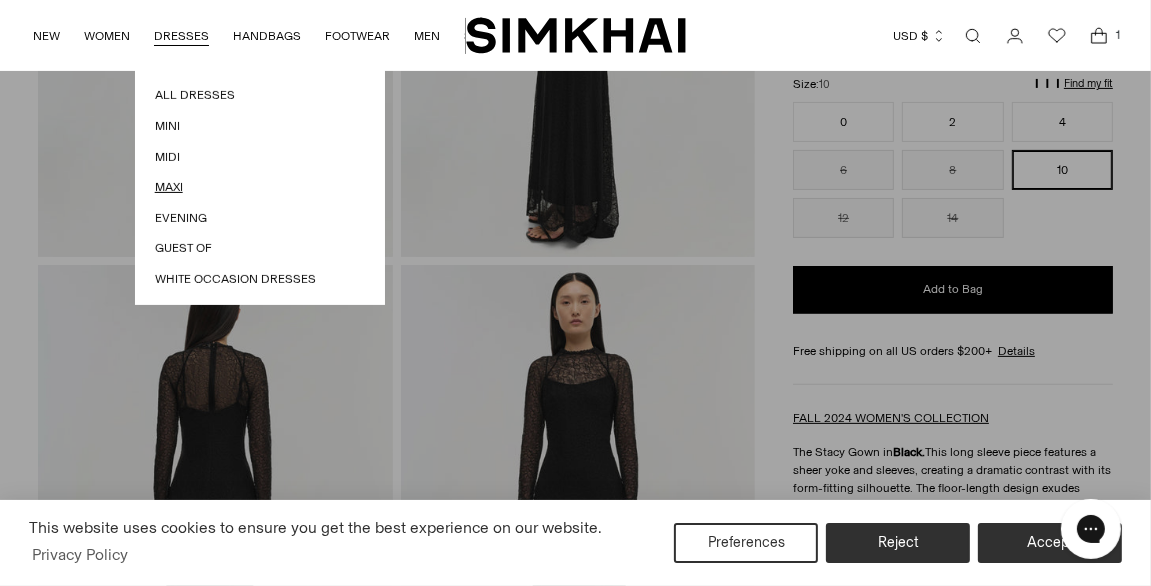 click on "Maxi" at bounding box center (260, 187) 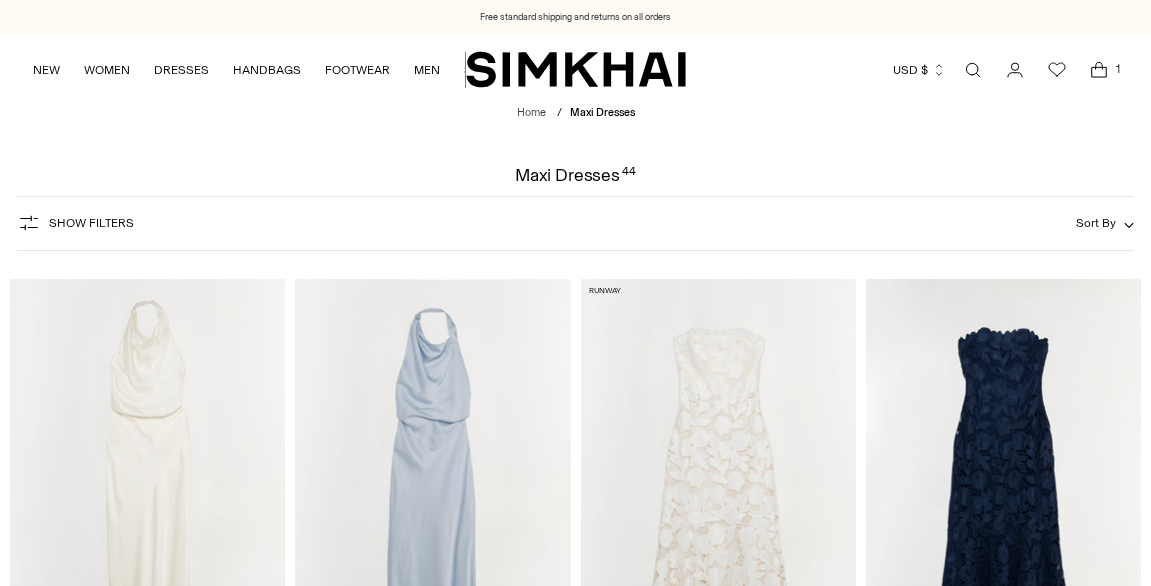 scroll, scrollTop: 0, scrollLeft: 0, axis: both 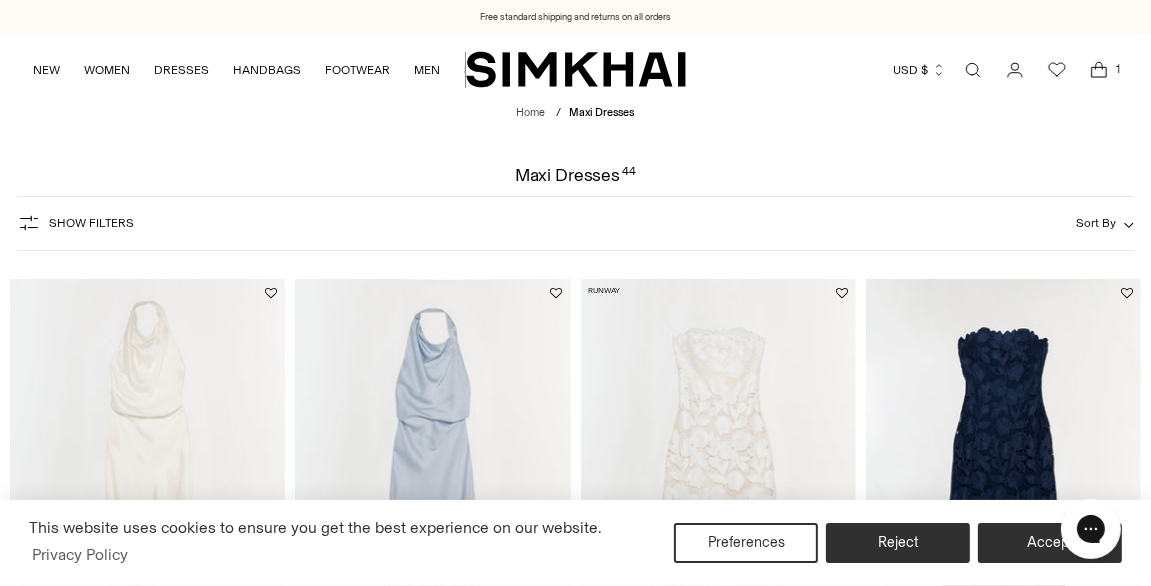 click on "Chat with us" at bounding box center [1090, 528] 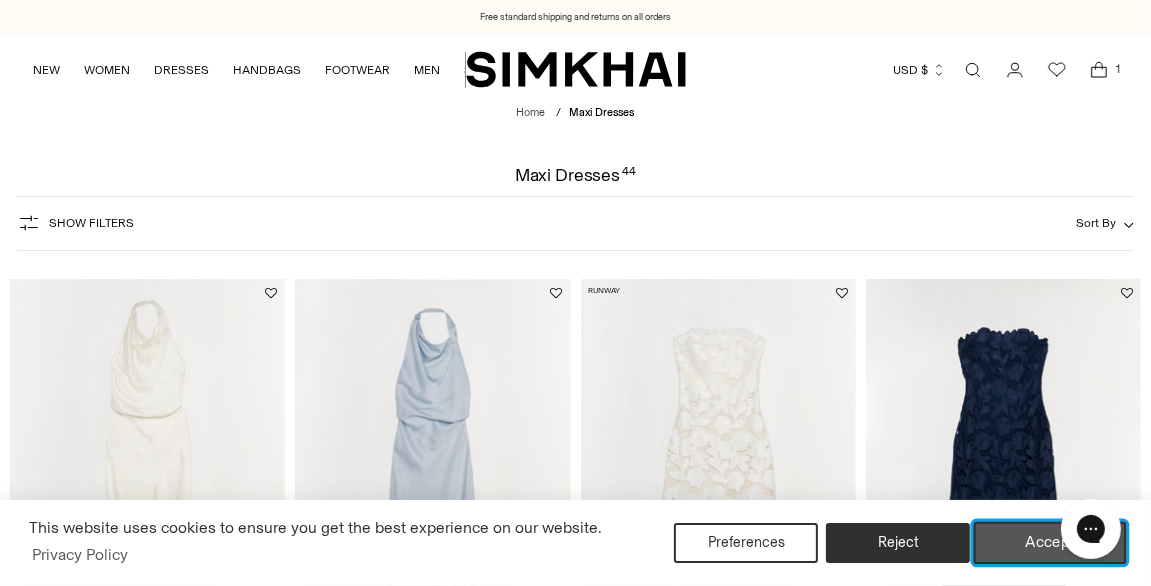 click on "Accept" at bounding box center (1050, 543) 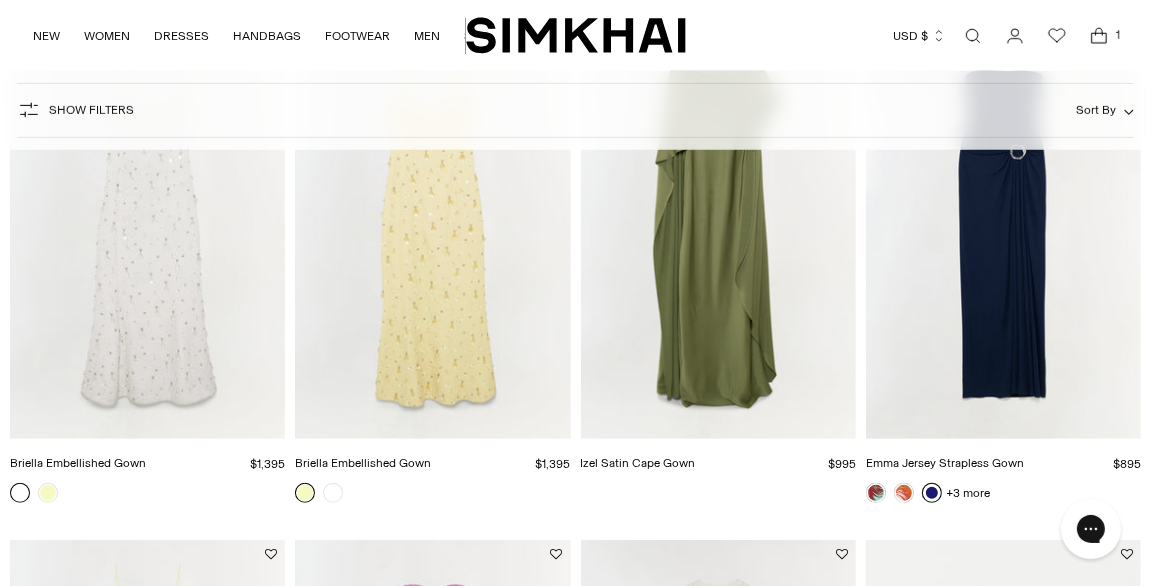 scroll, scrollTop: 766, scrollLeft: 0, axis: vertical 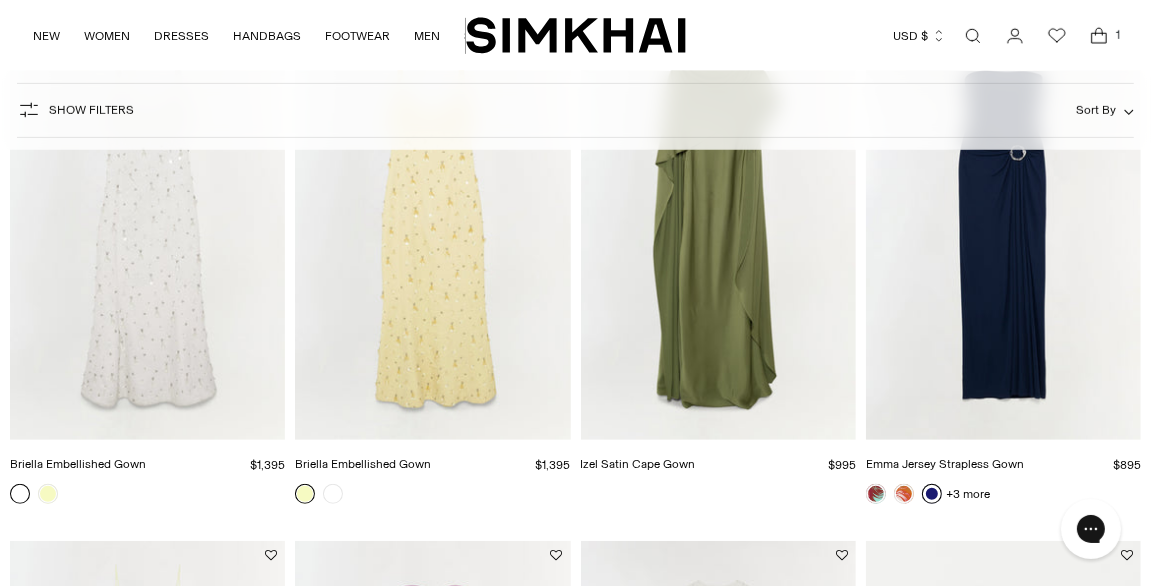 click at bounding box center [0, 0] 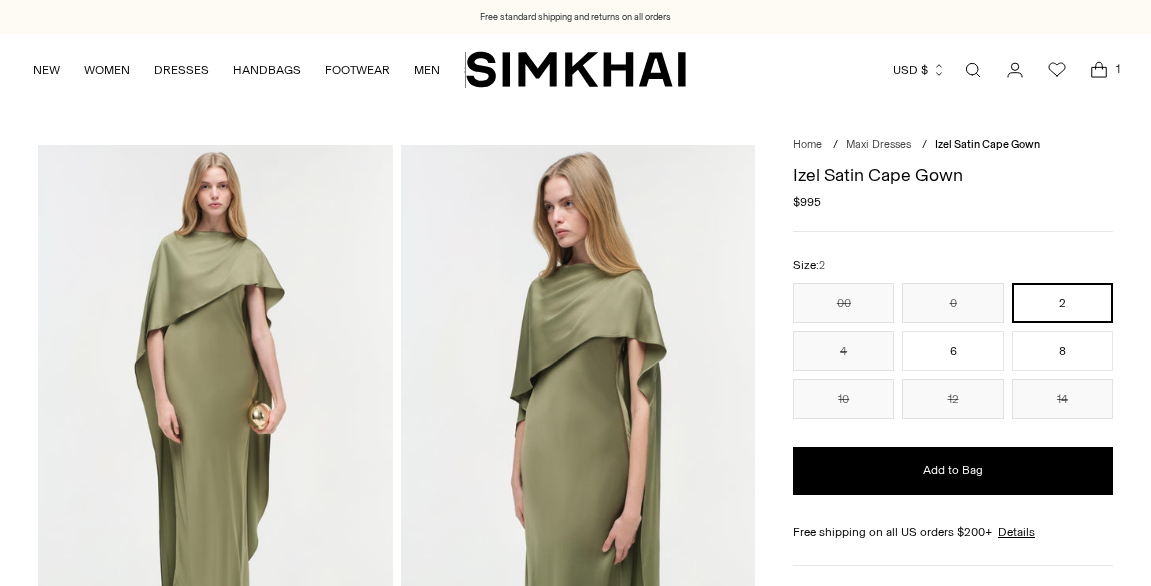 scroll, scrollTop: 0, scrollLeft: 0, axis: both 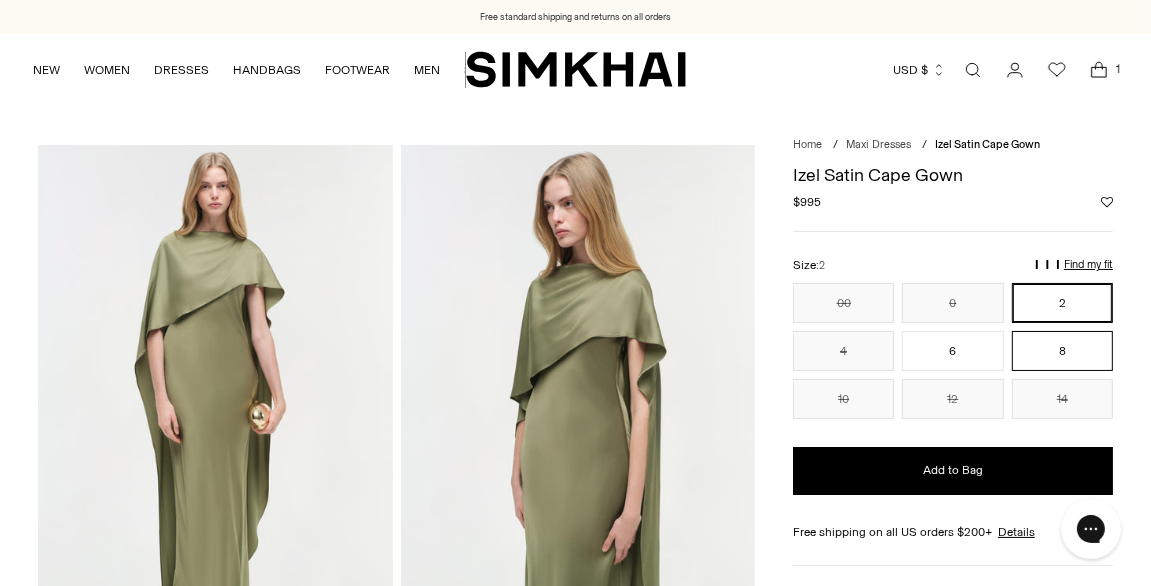 click on "8" at bounding box center (1062, 351) 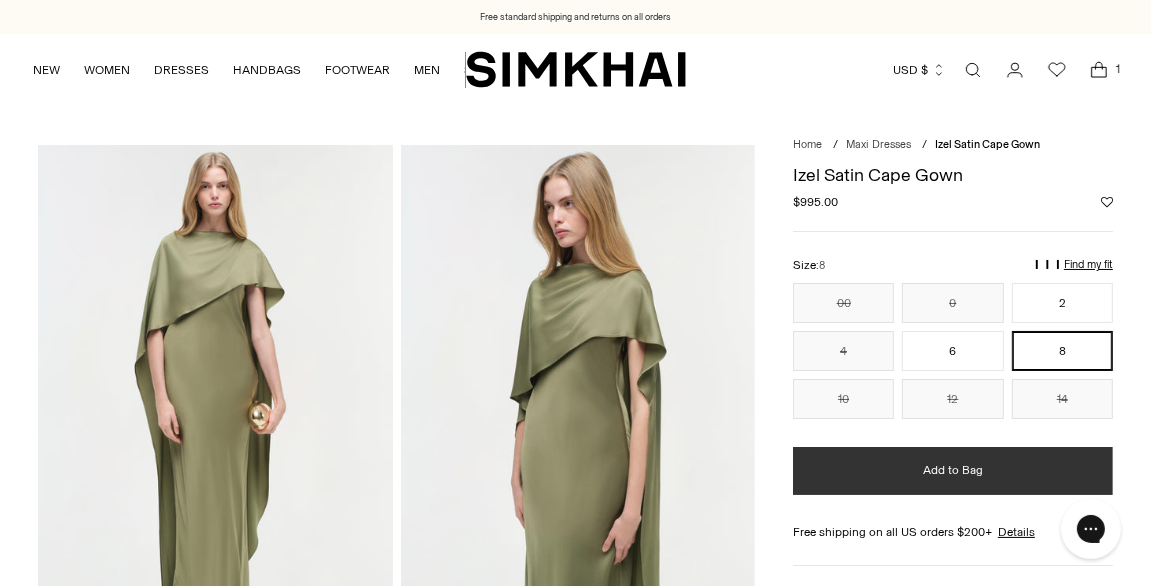 click on "Add to Bag" at bounding box center (953, 470) 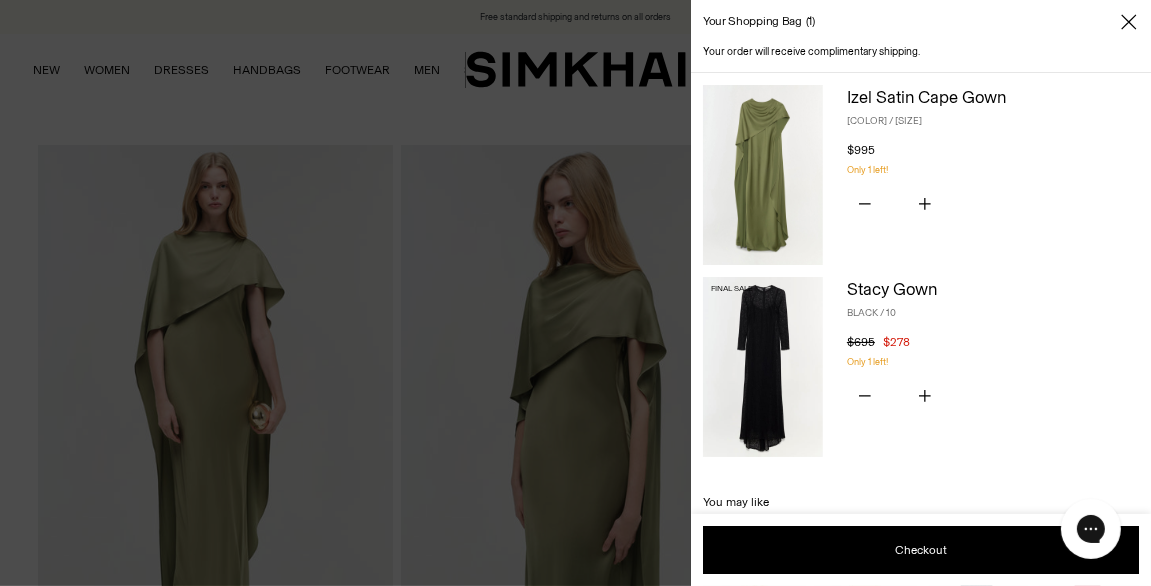 click 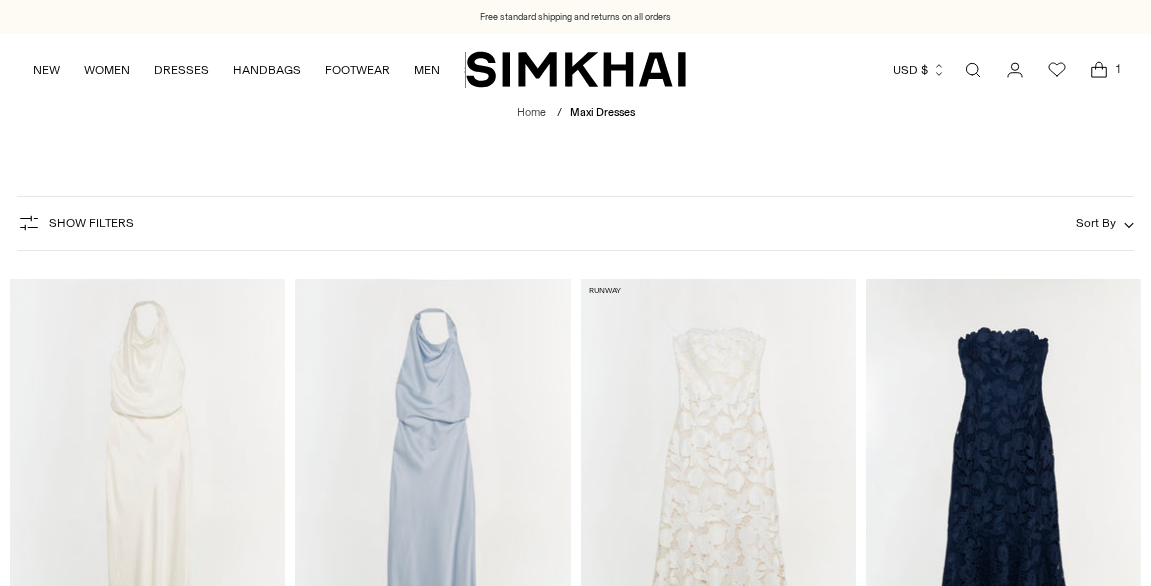 scroll, scrollTop: 766, scrollLeft: 0, axis: vertical 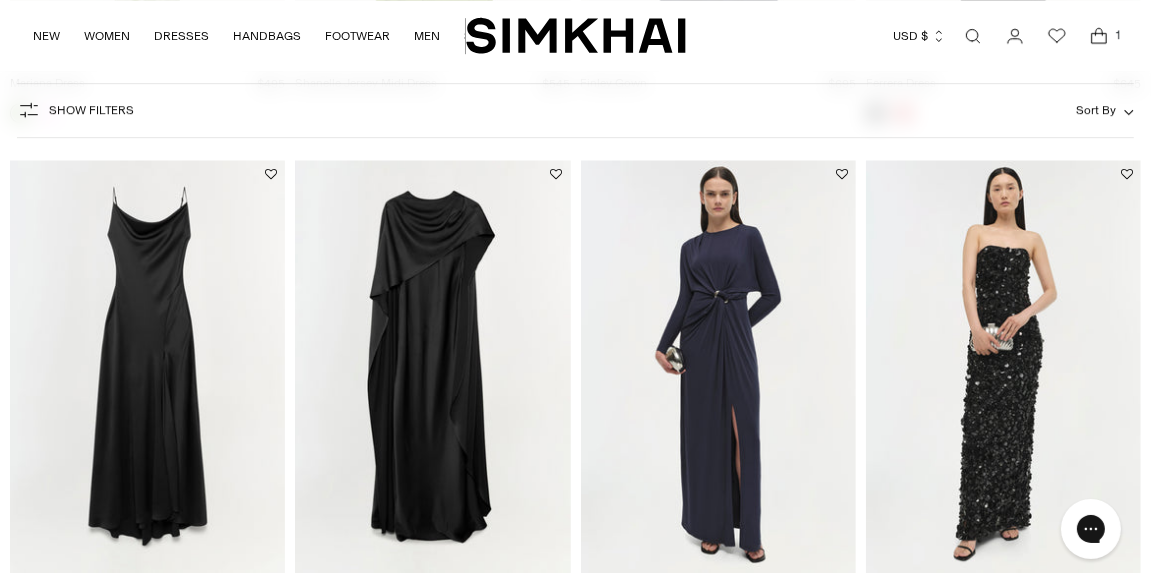 click at bounding box center [0, 0] 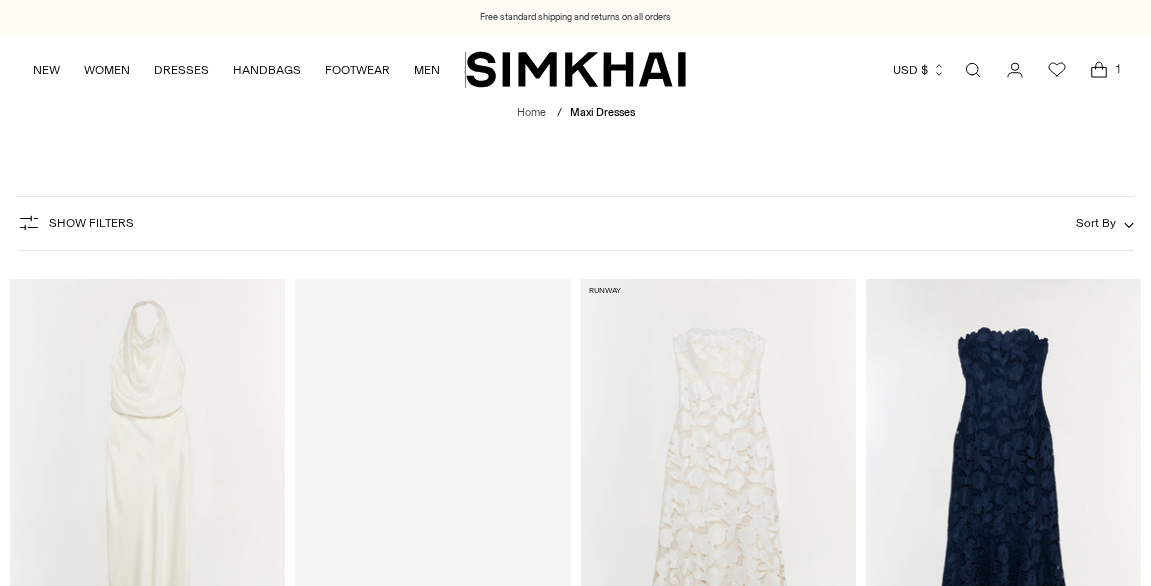 scroll, scrollTop: 4724, scrollLeft: 0, axis: vertical 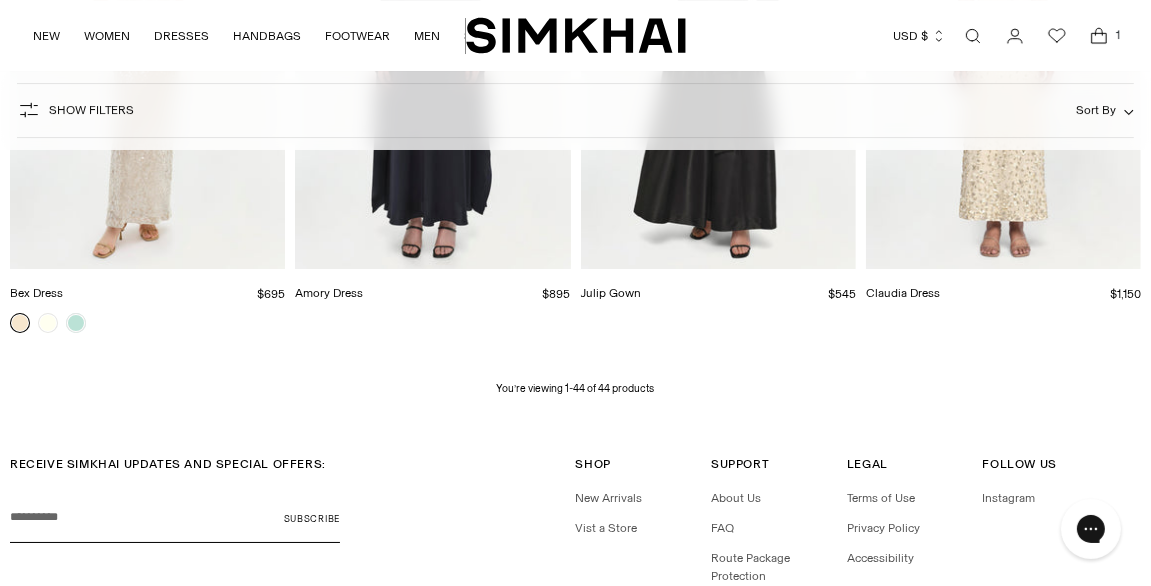 click 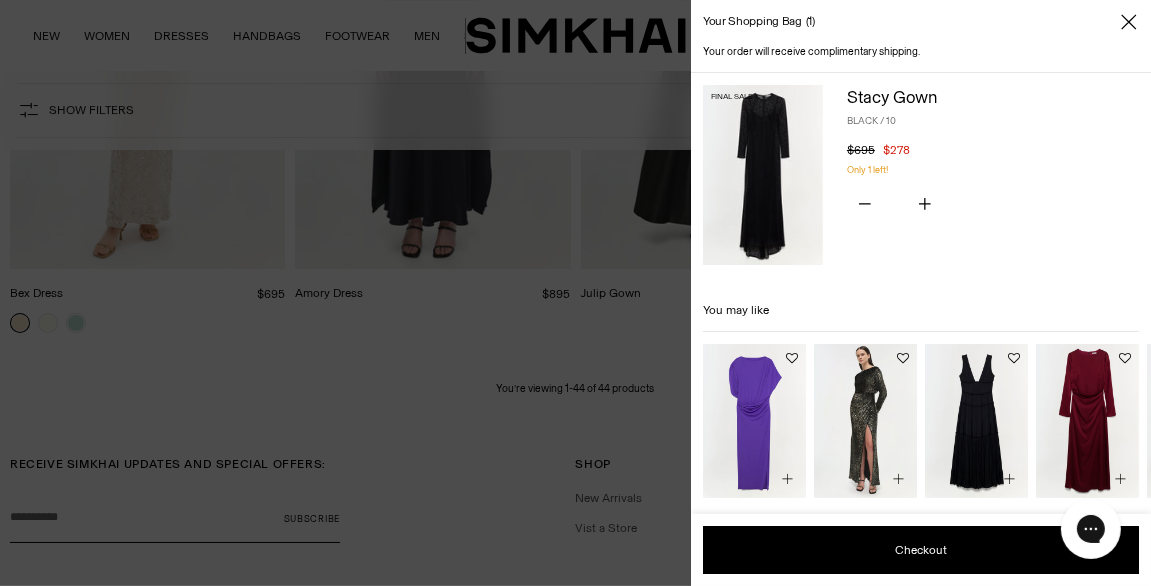 click 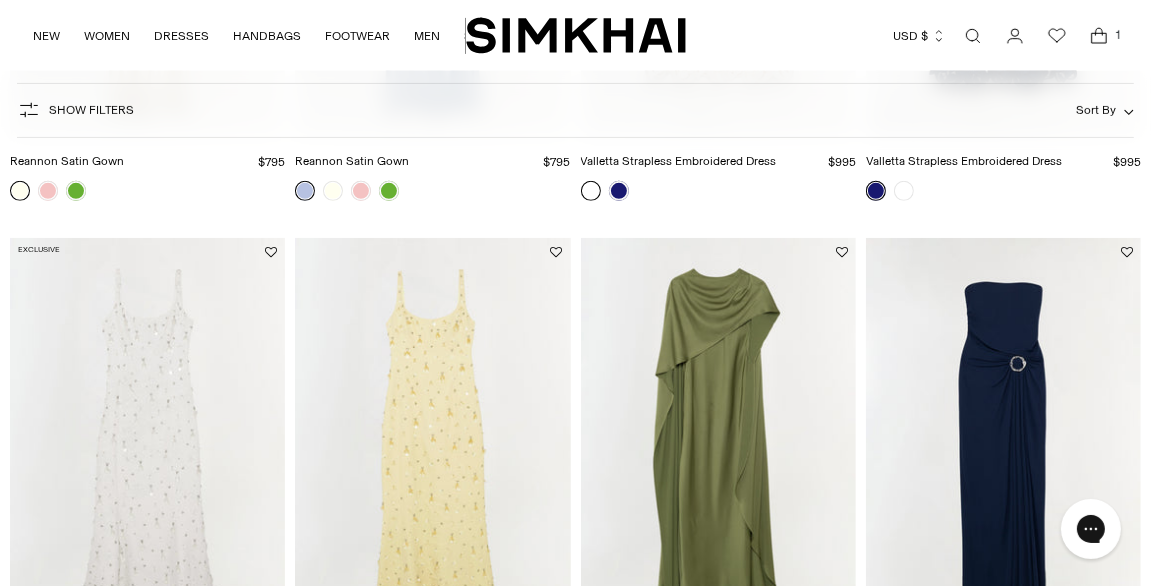 scroll, scrollTop: 562, scrollLeft: 0, axis: vertical 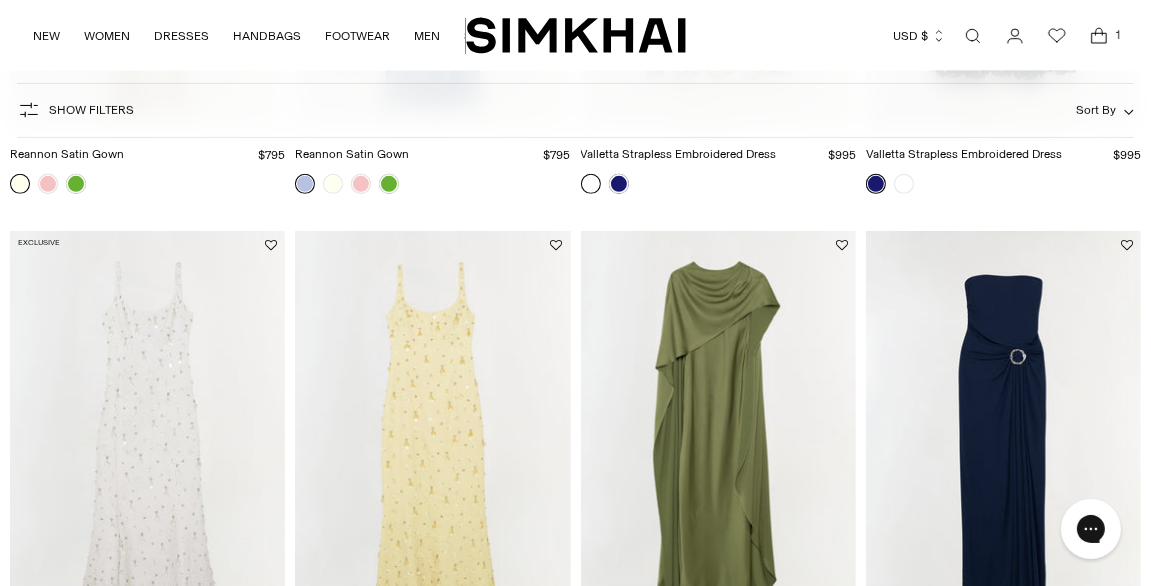 click at bounding box center (0, 0) 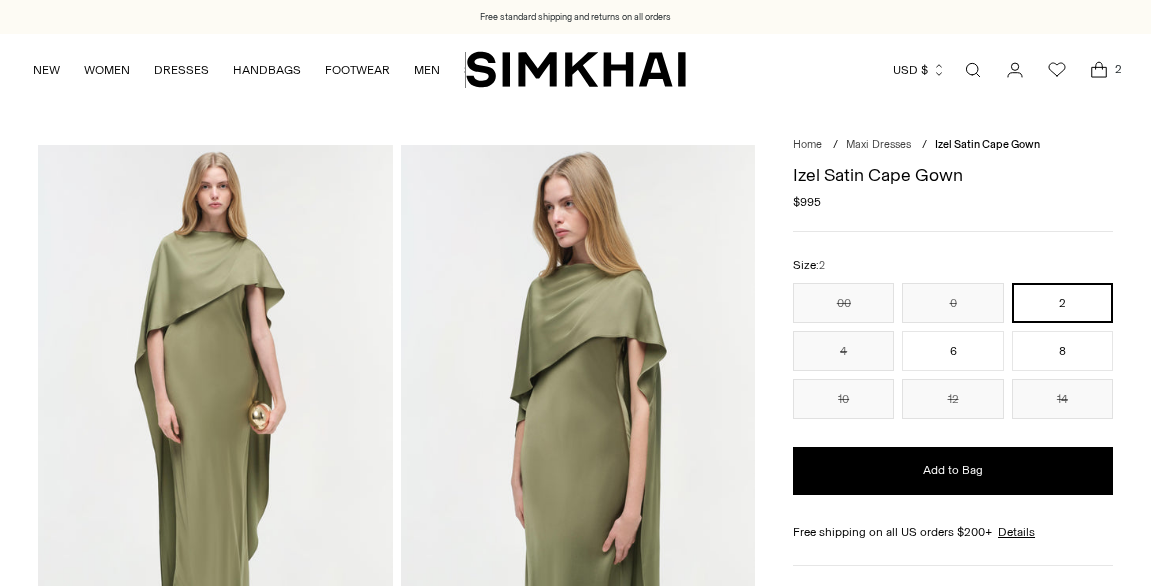 scroll, scrollTop: 0, scrollLeft: 0, axis: both 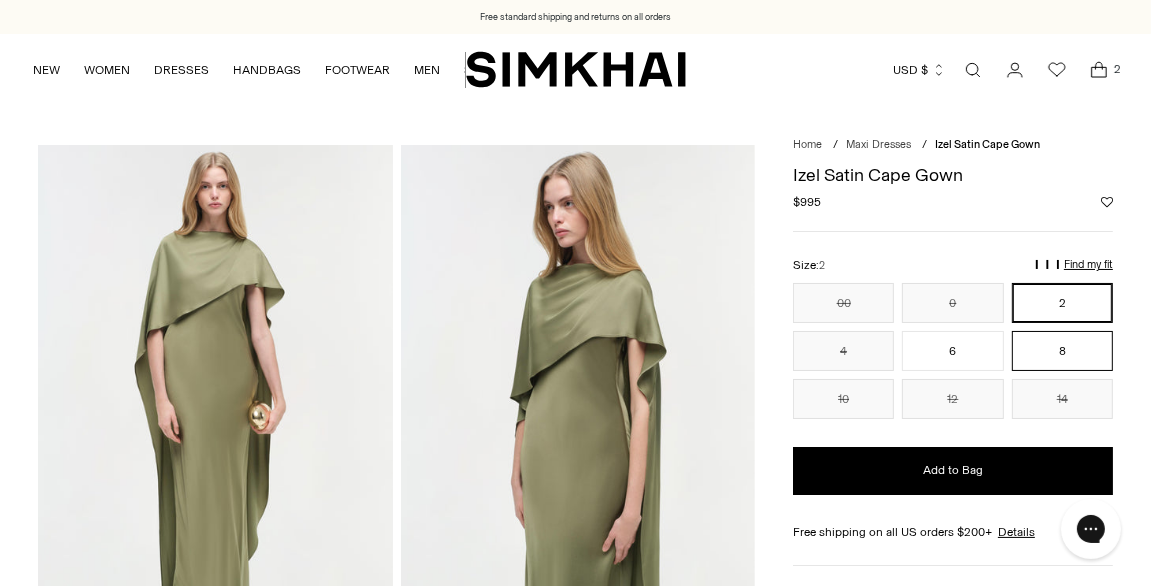 click on "8" at bounding box center (1062, 351) 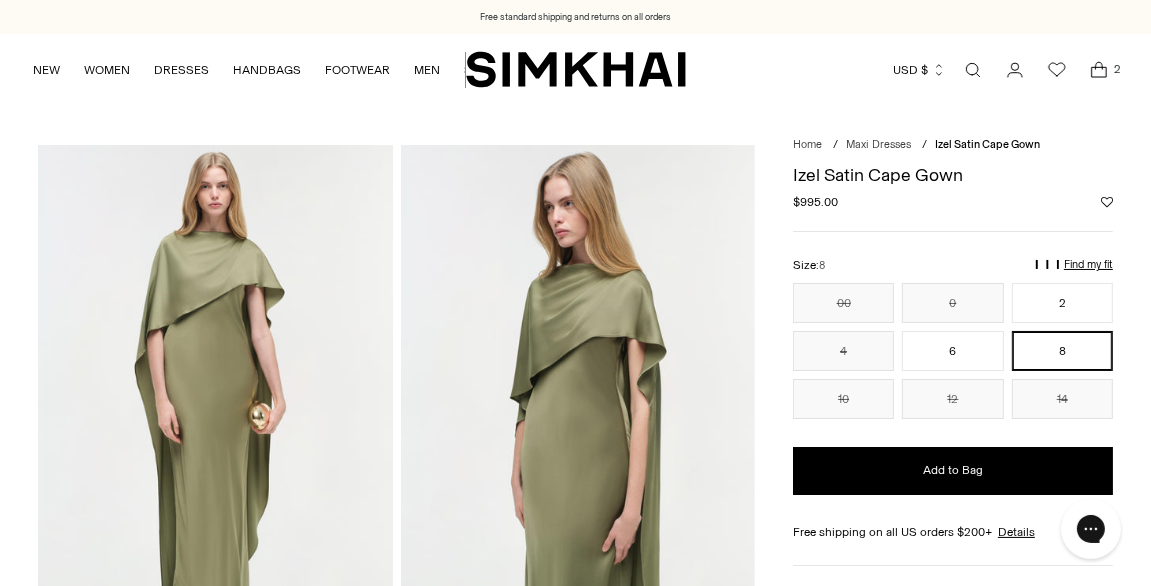 click on "Find my fit" at bounding box center (898, 273) 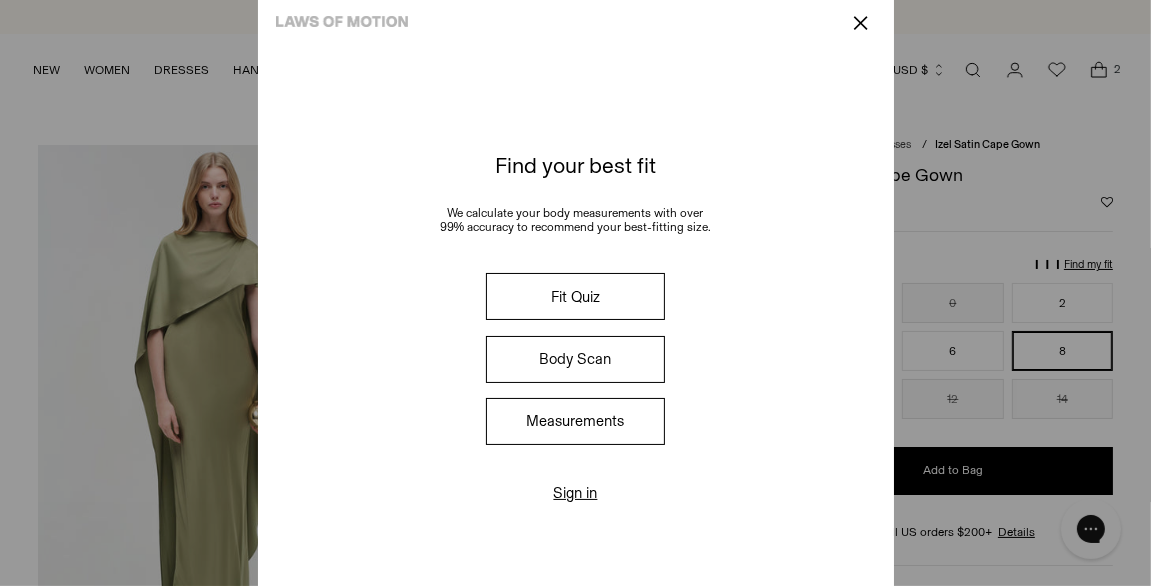 click on "Fit Quiz" at bounding box center [575, 296] 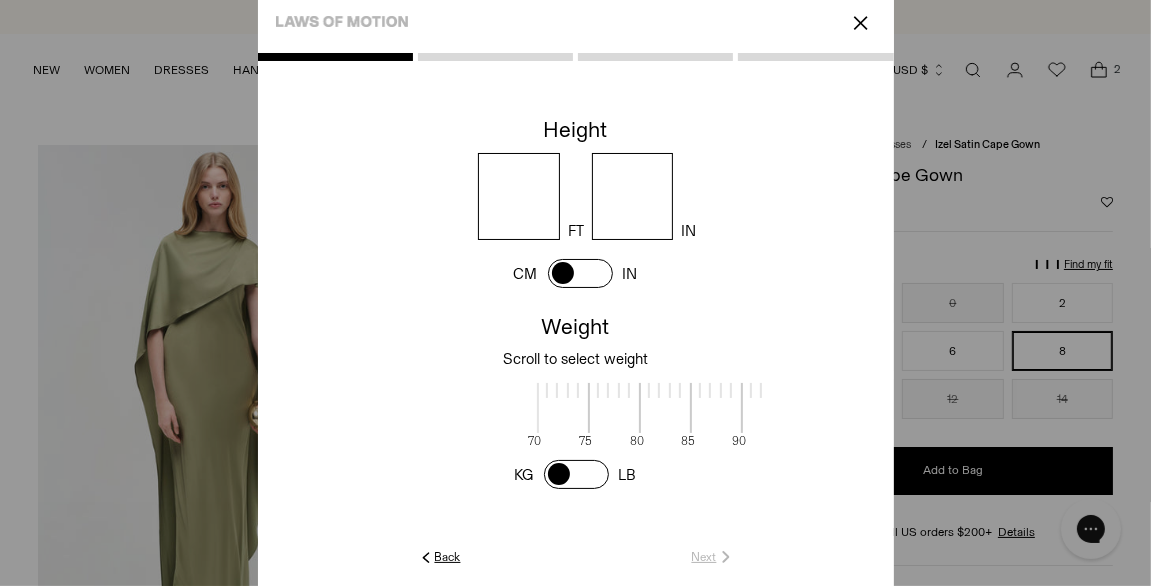 scroll, scrollTop: 2, scrollLeft: 650, axis: both 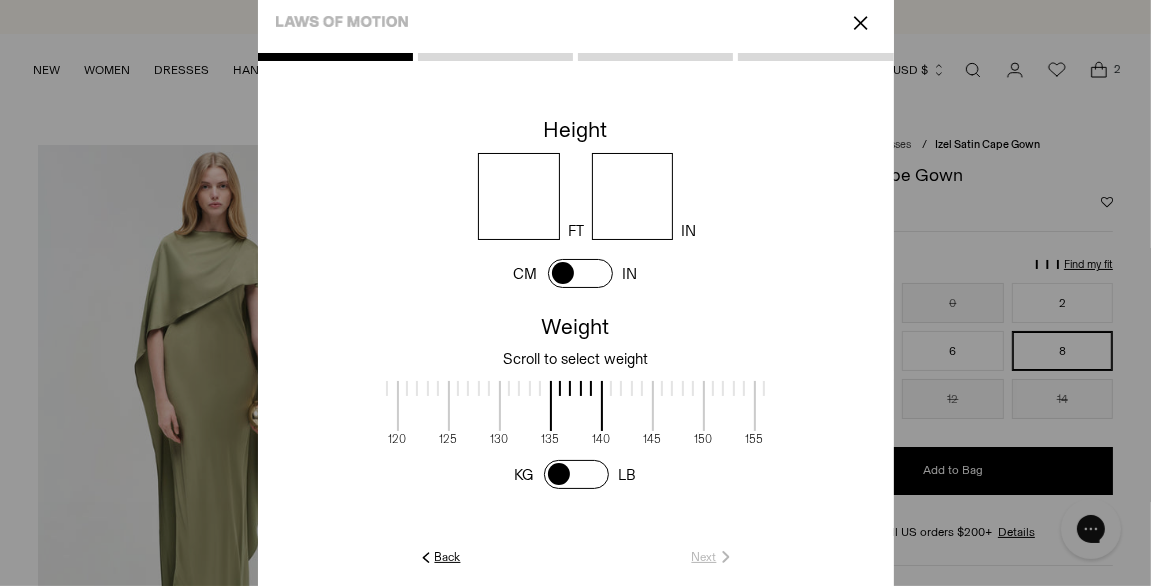 click at bounding box center [519, 196] 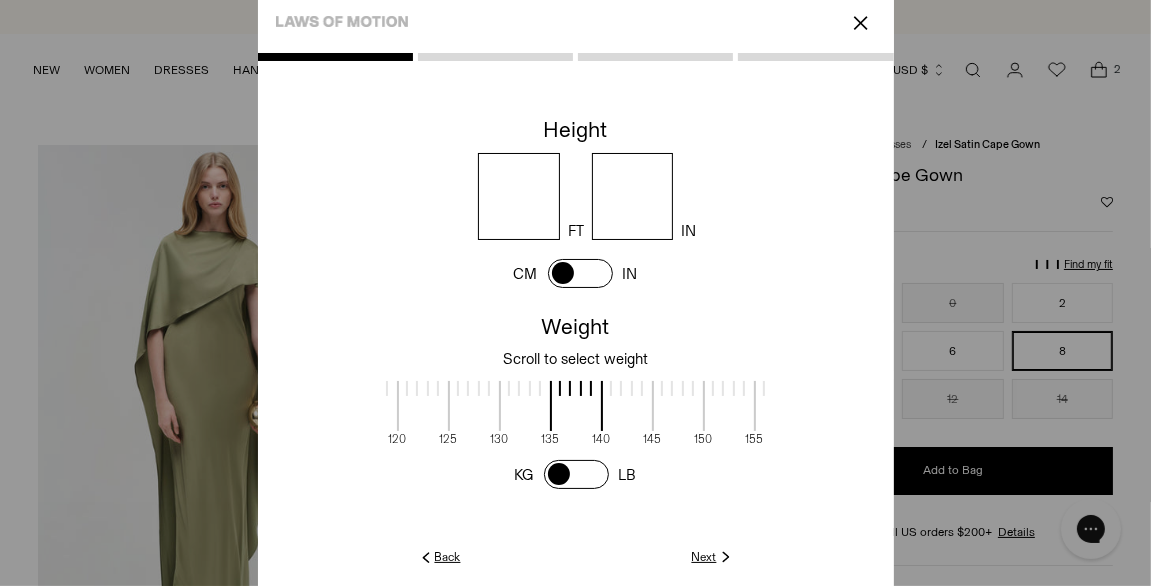 type on "*" 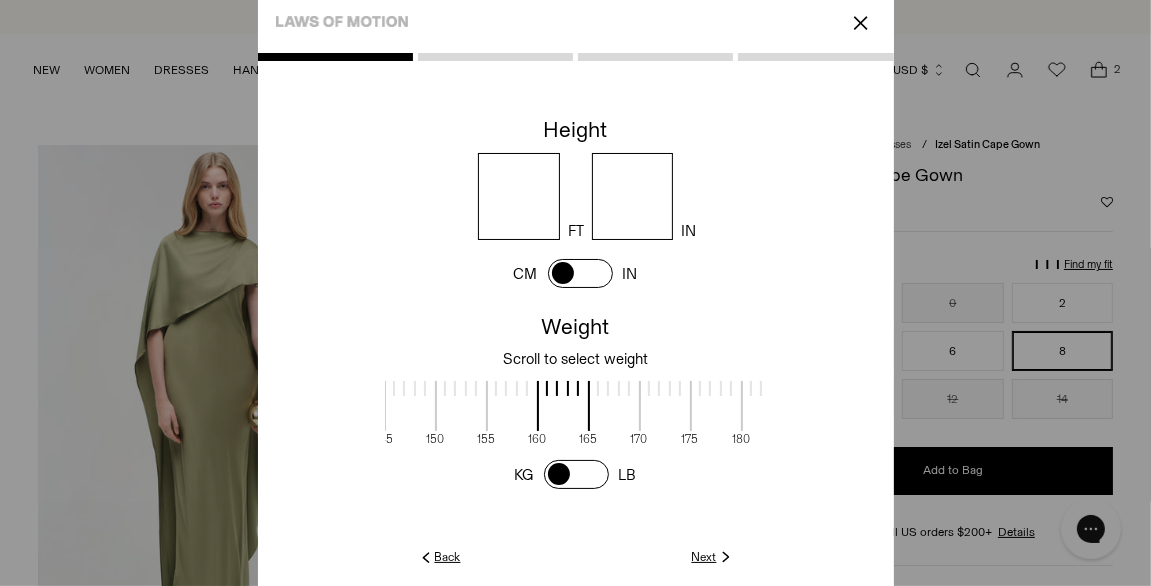 scroll, scrollTop: 2, scrollLeft: 917, axis: both 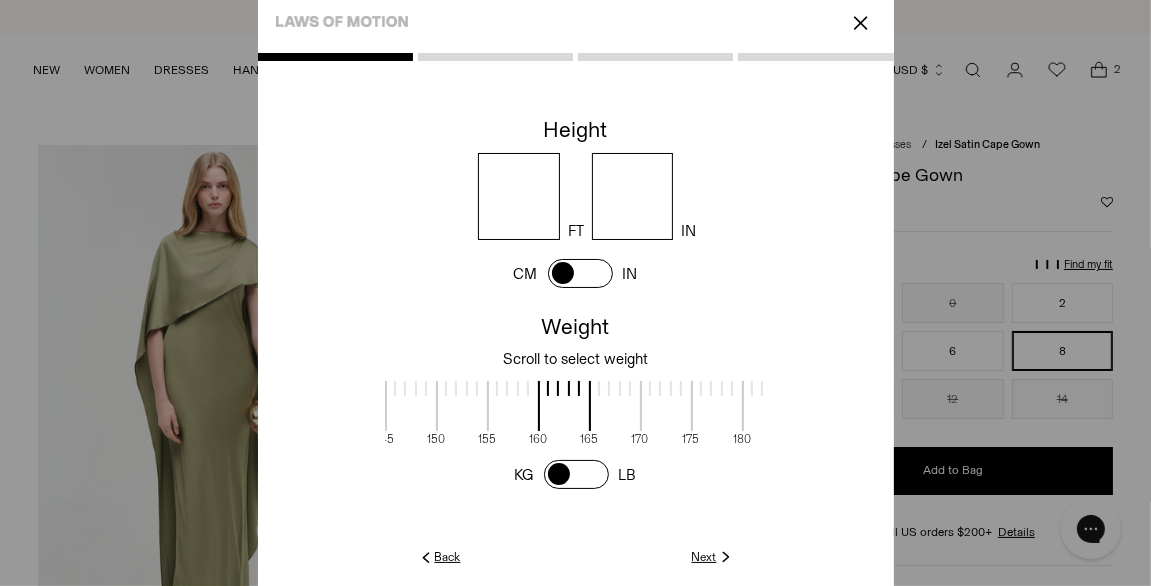drag, startPoint x: 744, startPoint y: 408, endPoint x: 477, endPoint y: 424, distance: 267.47897 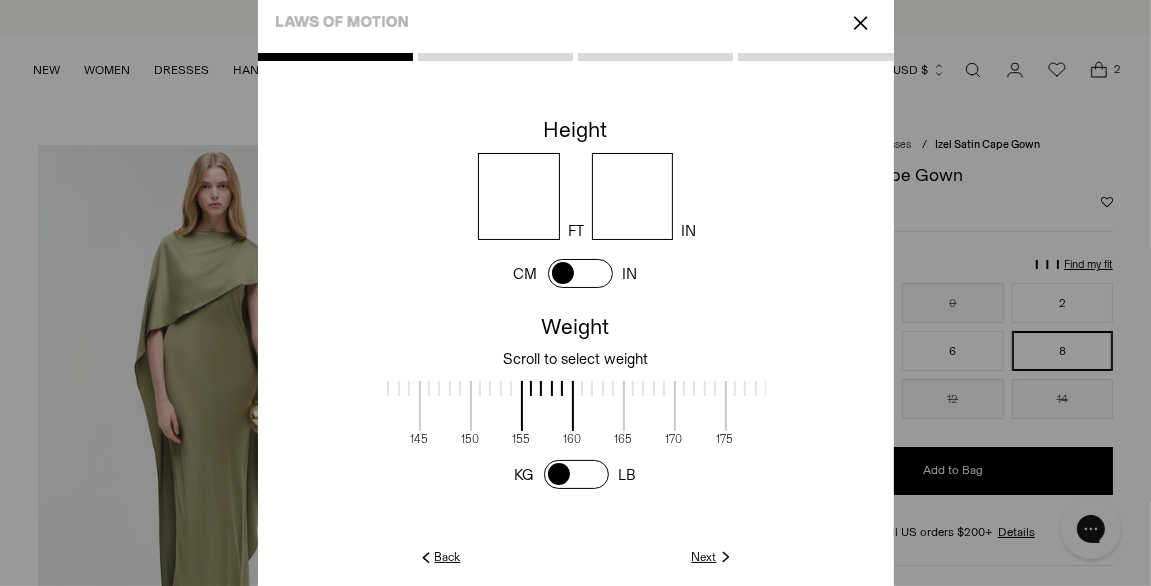 scroll, scrollTop: 2, scrollLeft: 876, axis: both 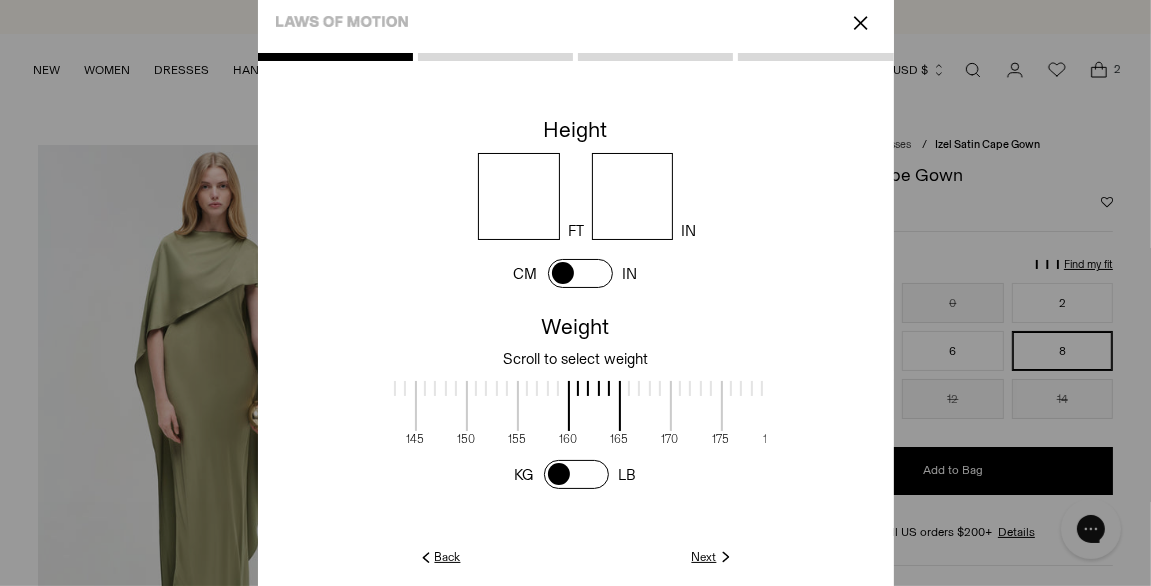 drag, startPoint x: 547, startPoint y: 402, endPoint x: 577, endPoint y: 400, distance: 30.066593 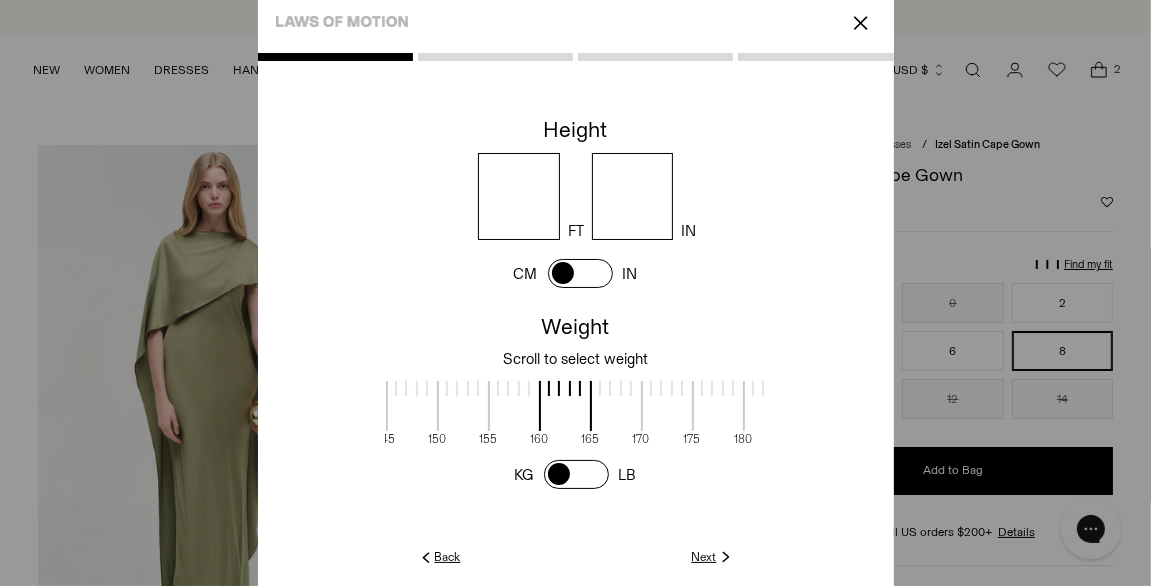 drag, startPoint x: 568, startPoint y: 402, endPoint x: 596, endPoint y: 400, distance: 28.071337 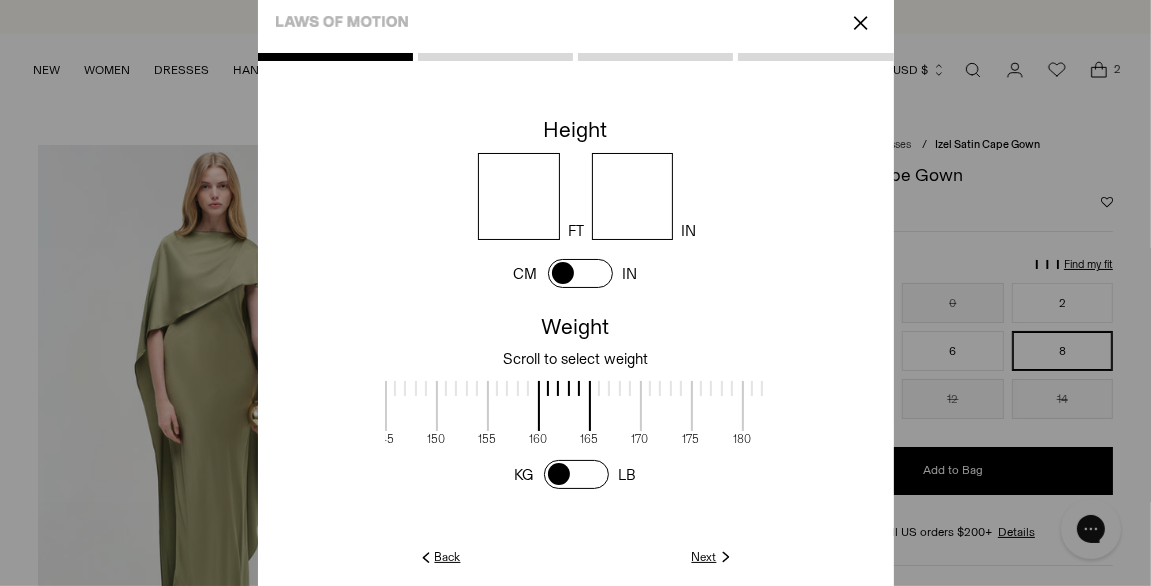 click on "Next" 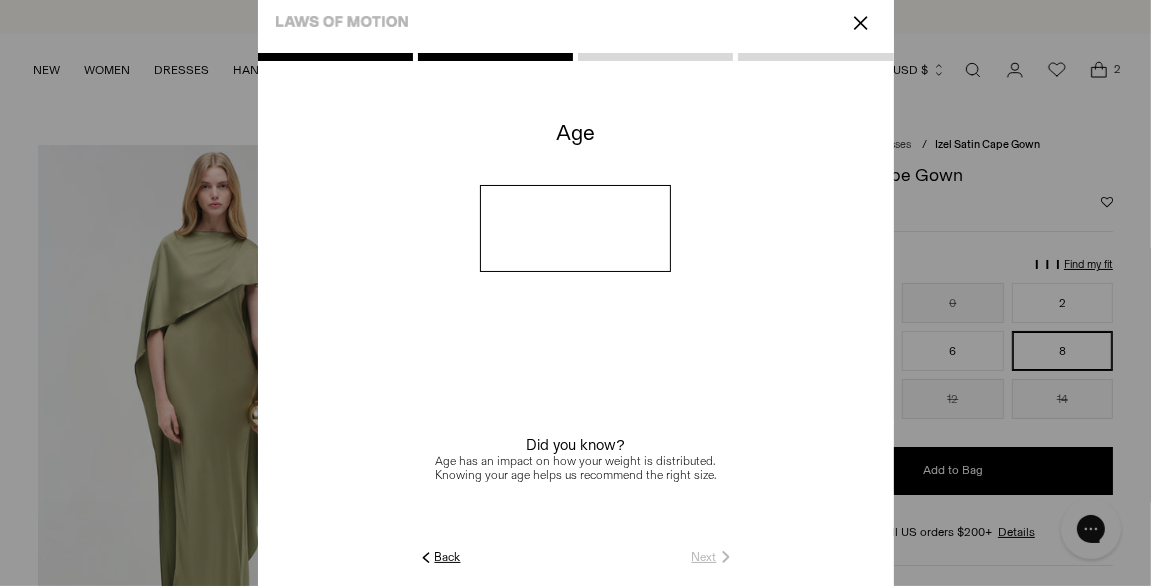 click at bounding box center (575, 228) 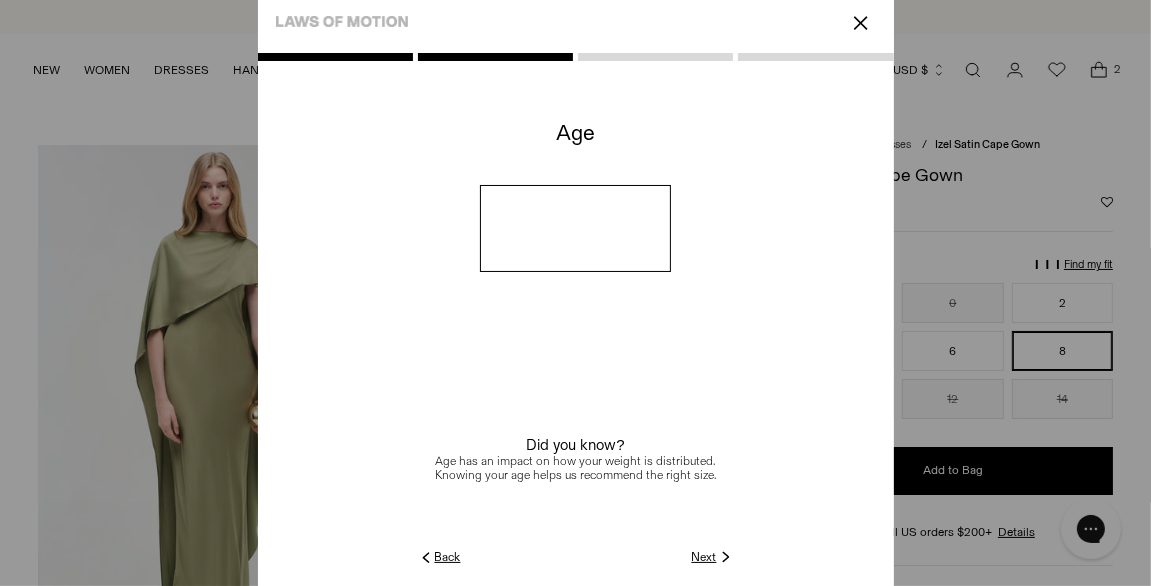 type on "**" 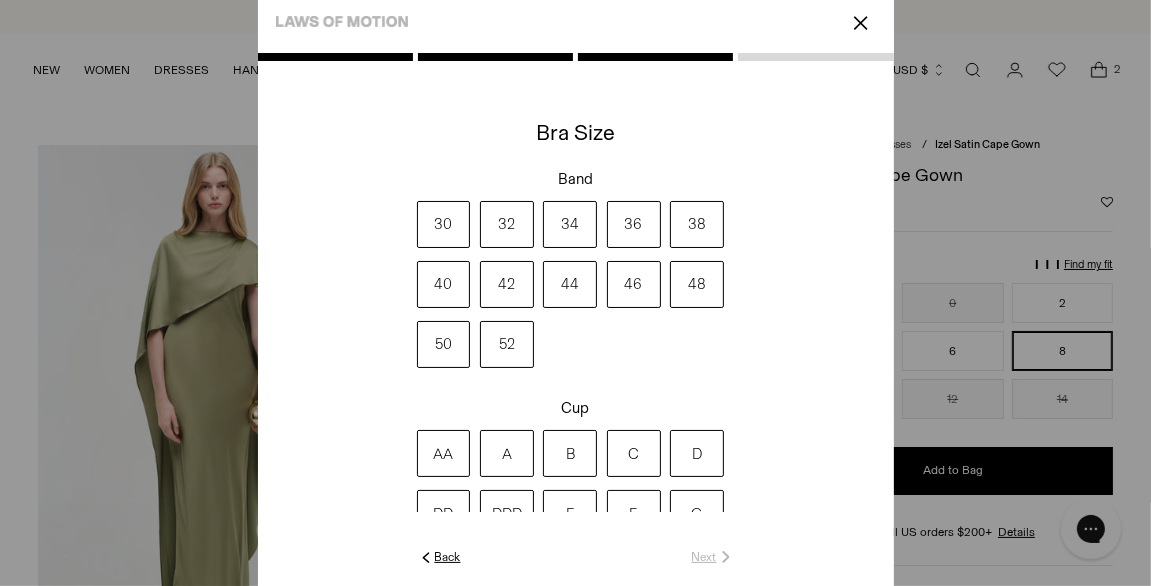 click on "34" at bounding box center [570, 224] 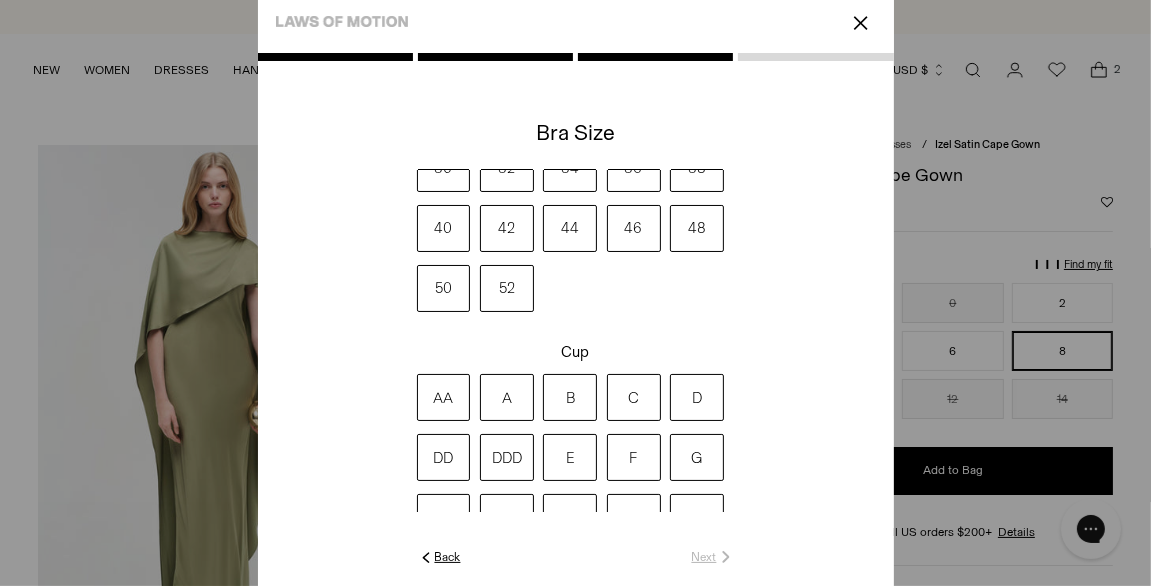 click on "DDD" at bounding box center (507, 457) 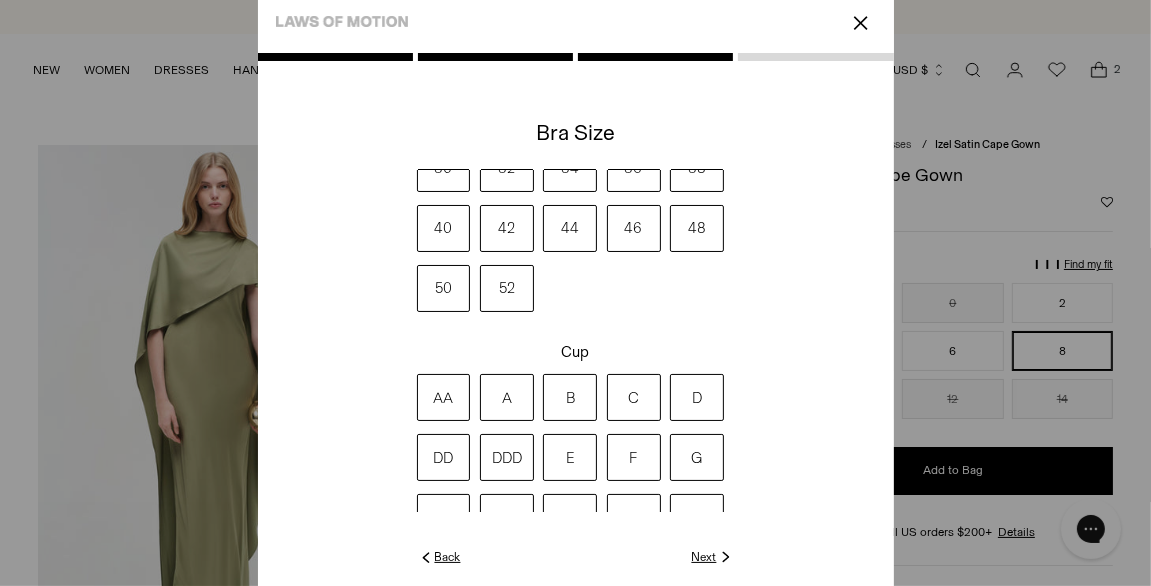 scroll, scrollTop: 148, scrollLeft: 0, axis: vertical 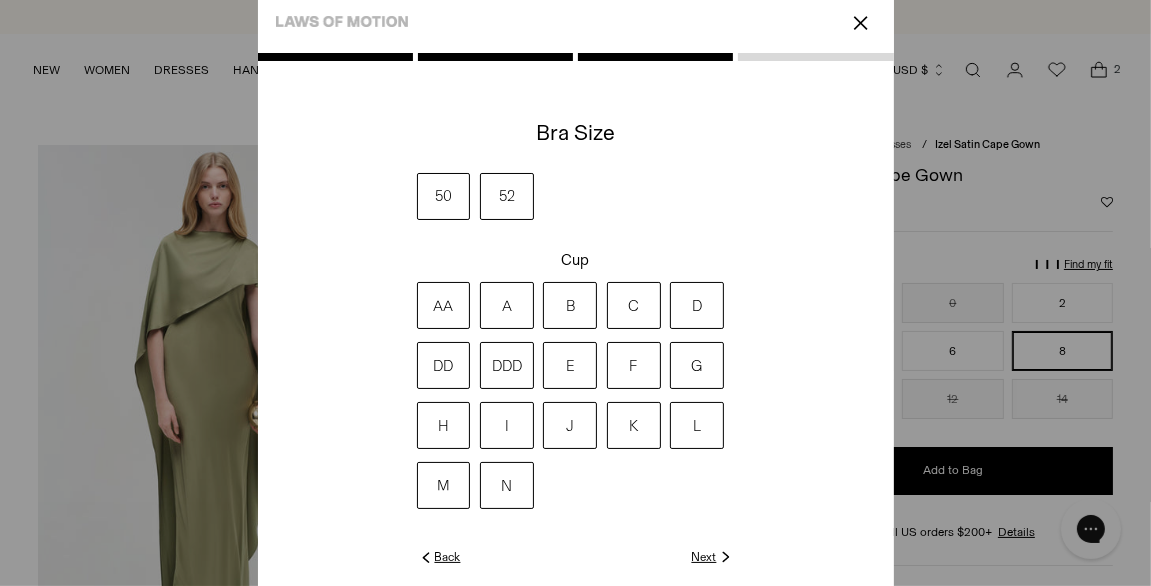 click 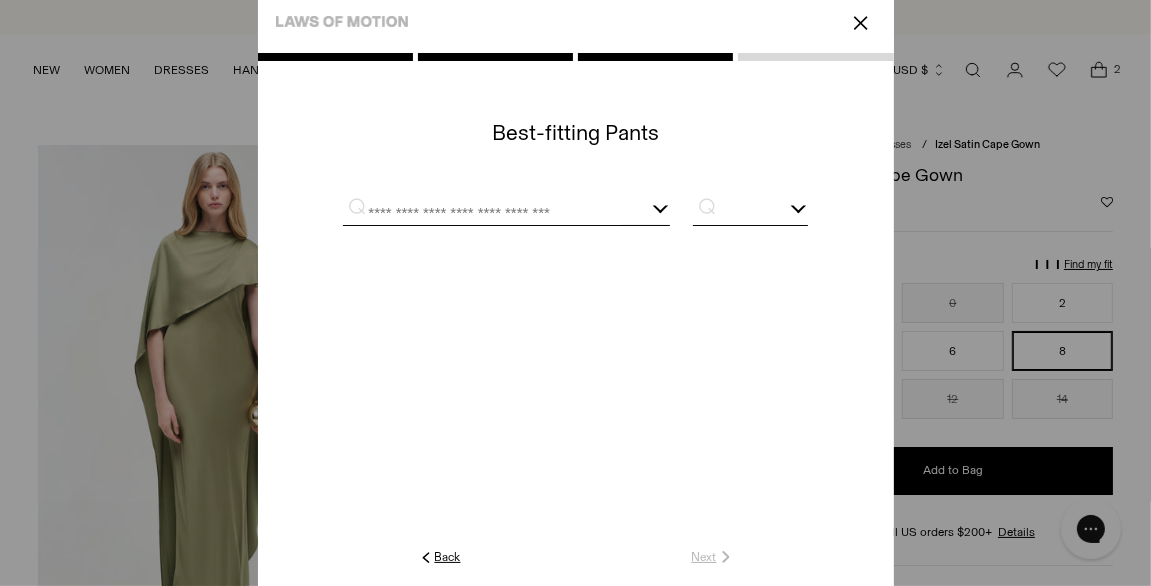 click at bounding box center [482, 212] 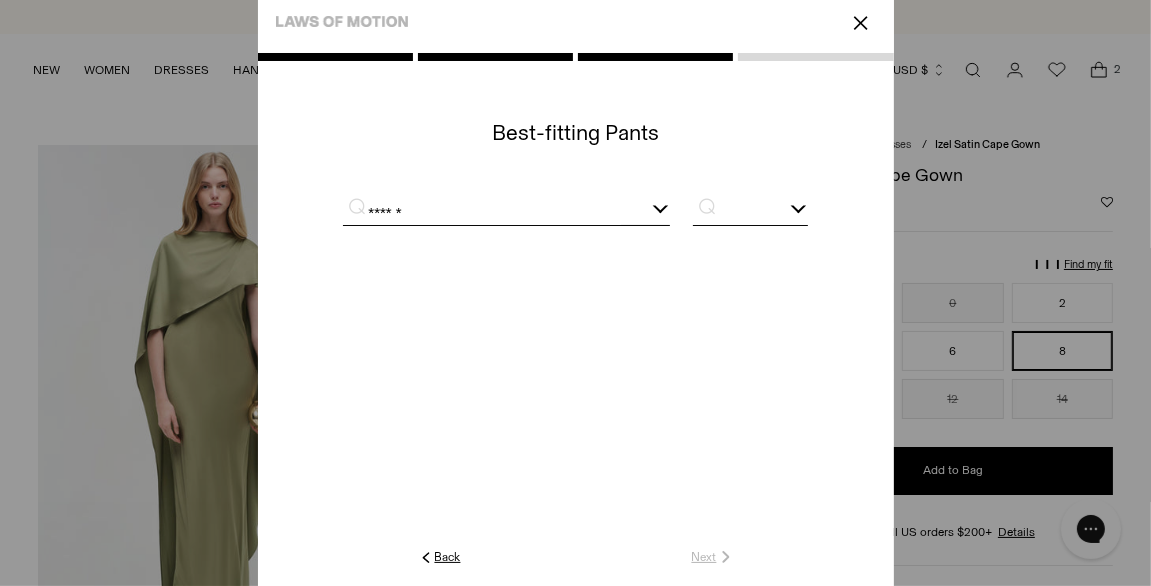 type on "******" 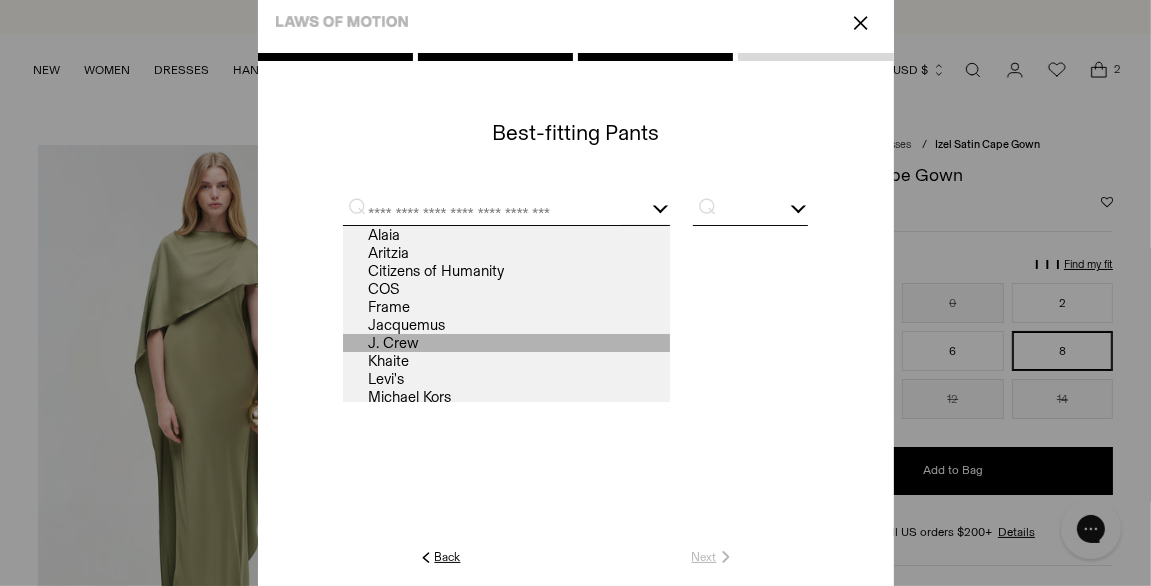 click on "J. Crew" at bounding box center [506, 343] 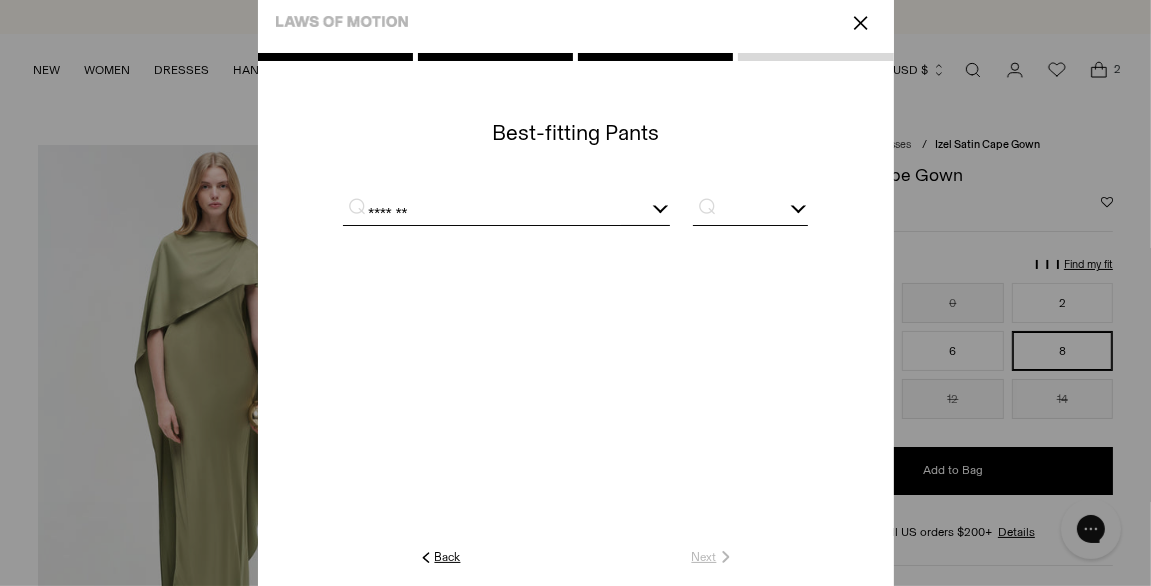 click at bounding box center (750, 212) 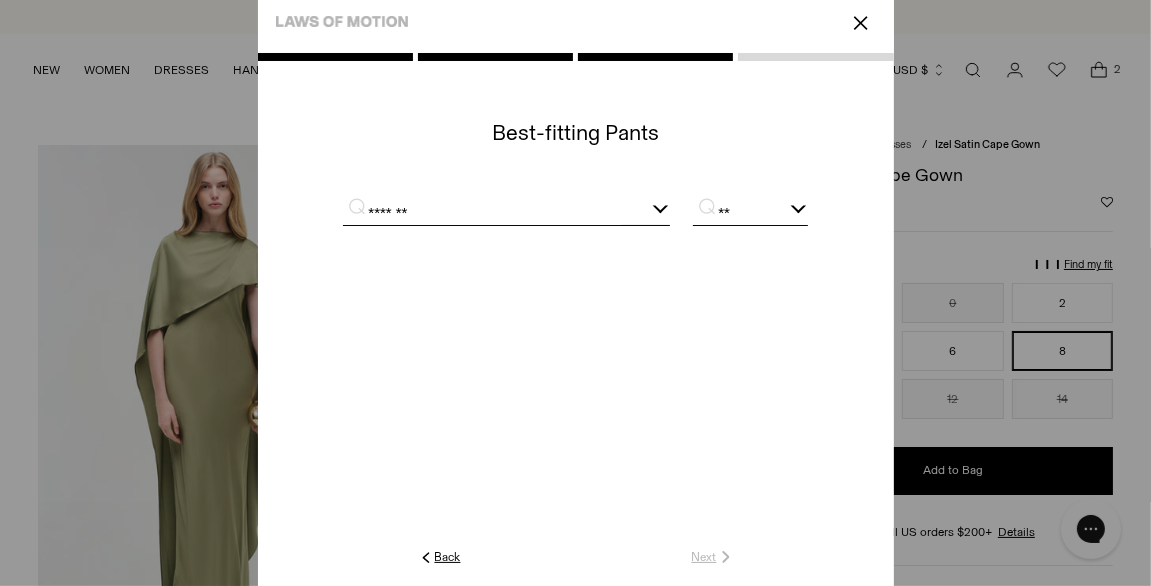 click on "**" at bounding box center (750, 212) 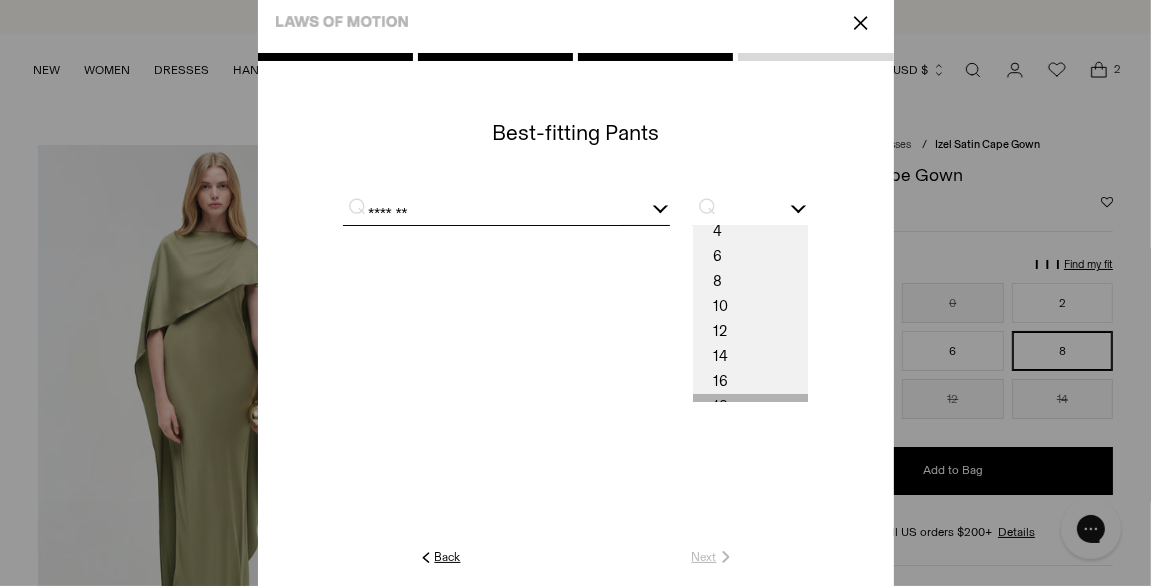 scroll, scrollTop: 0, scrollLeft: 0, axis: both 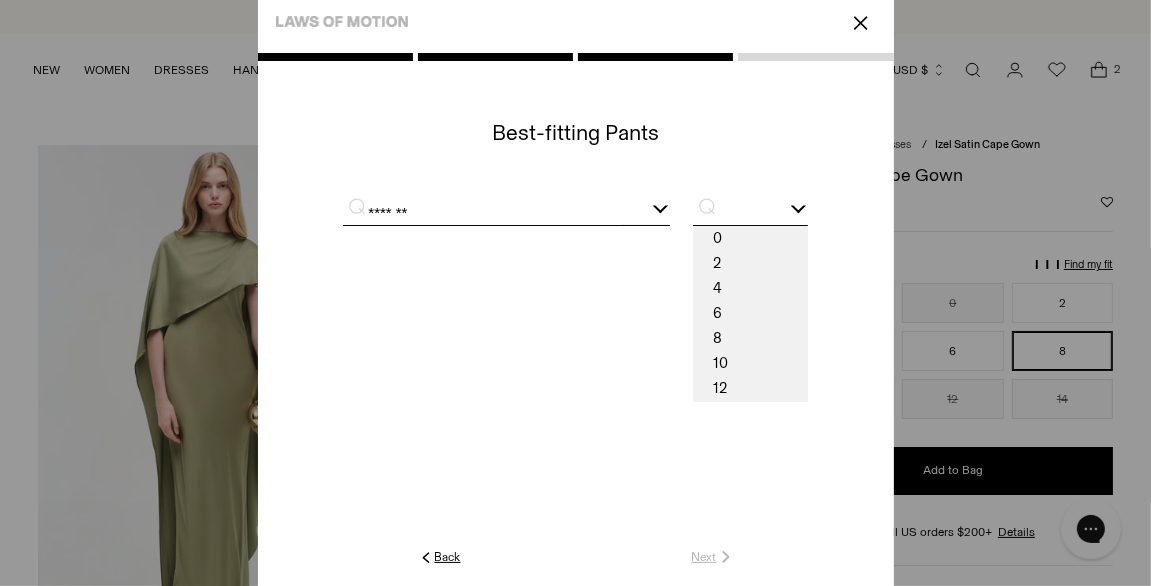 click 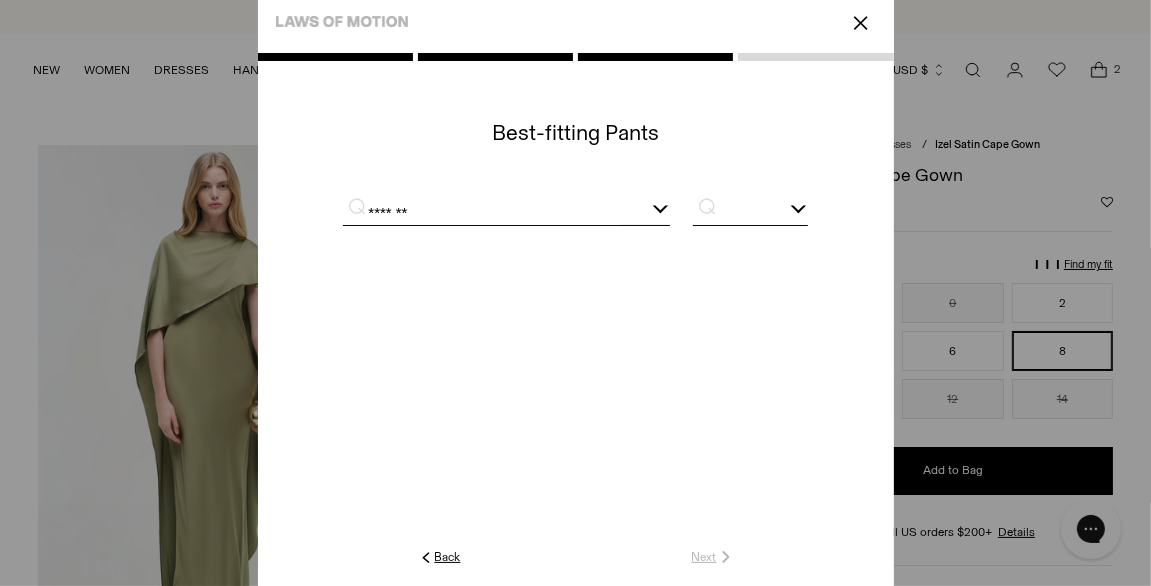 click at bounding box center [750, 212] 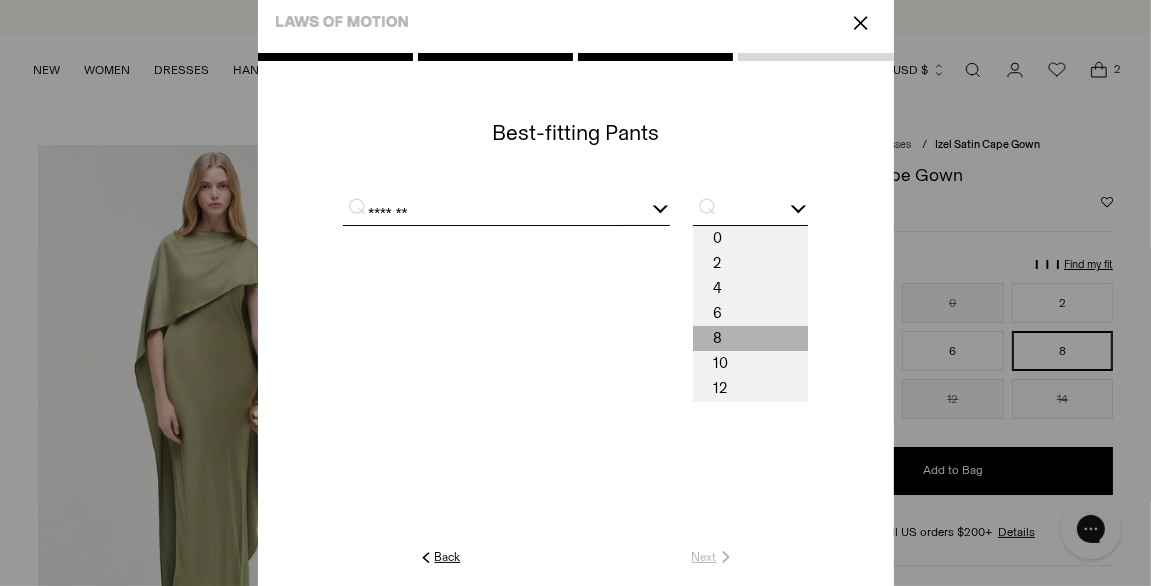click on "8" at bounding box center (750, 338) 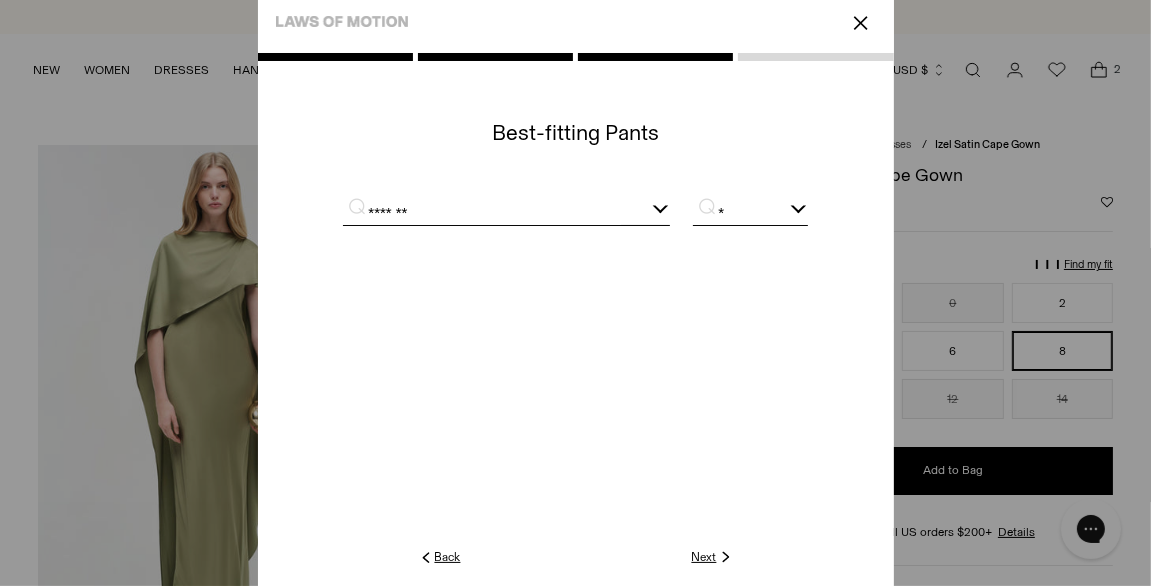click on "Next" 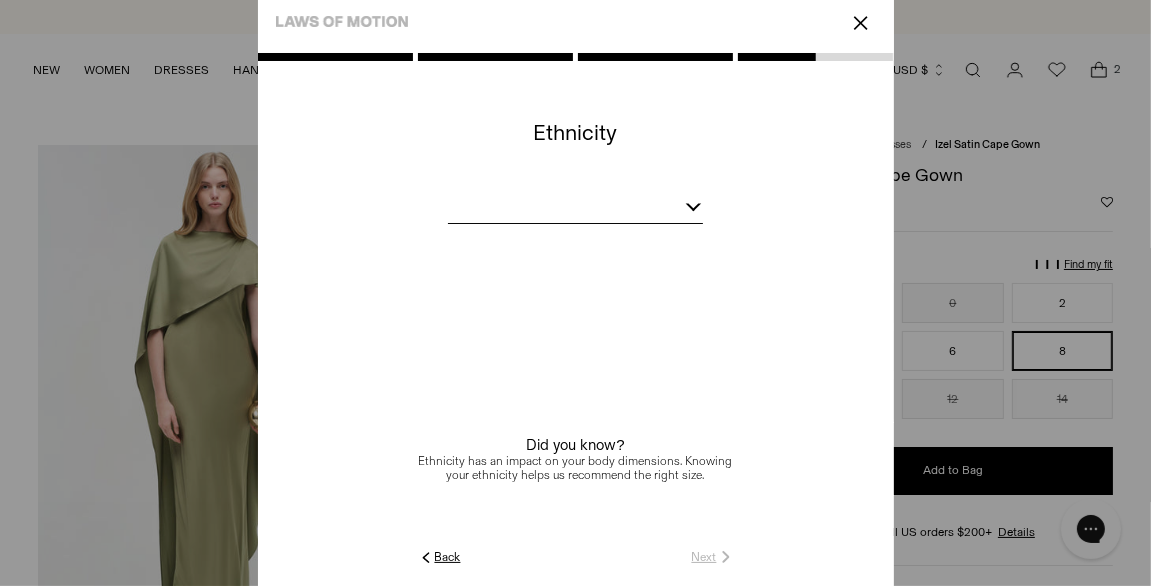 click 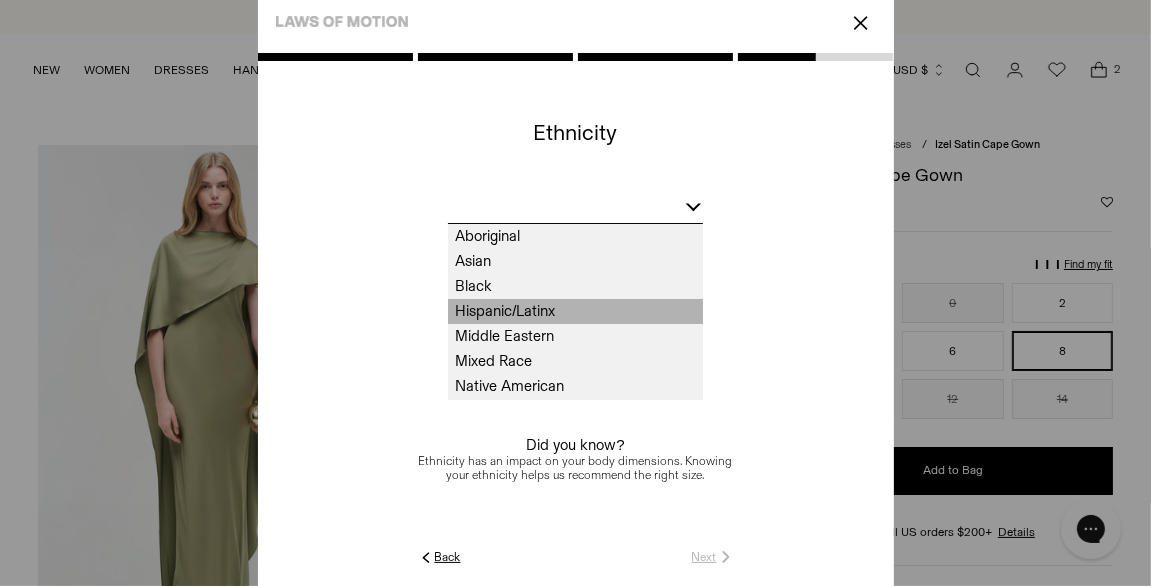 scroll, scrollTop: 74, scrollLeft: 0, axis: vertical 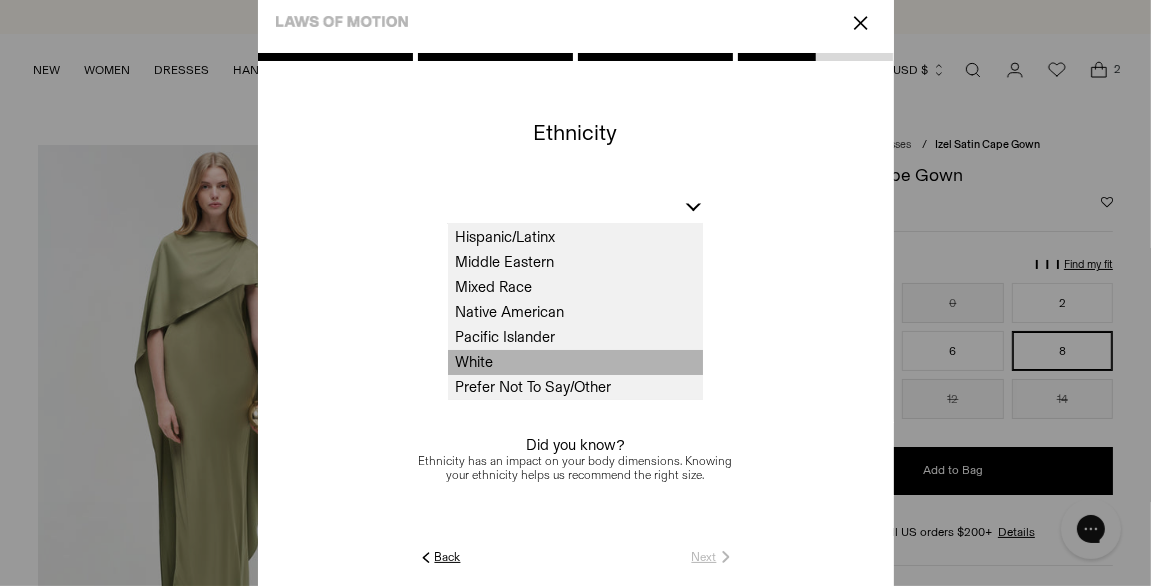 click on "White" at bounding box center (575, 362) 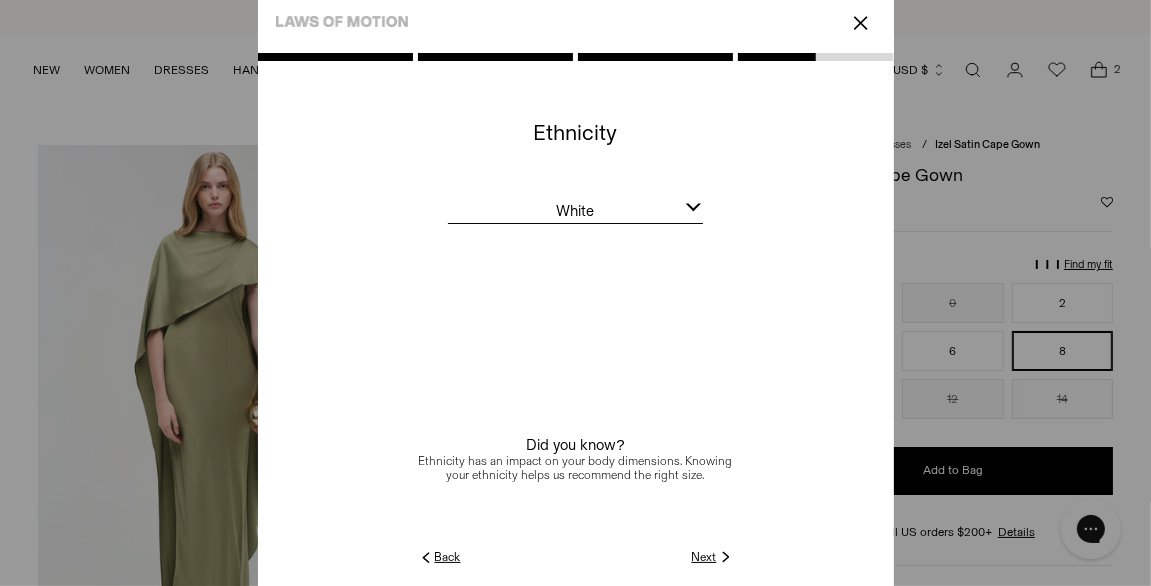 click on "Next" 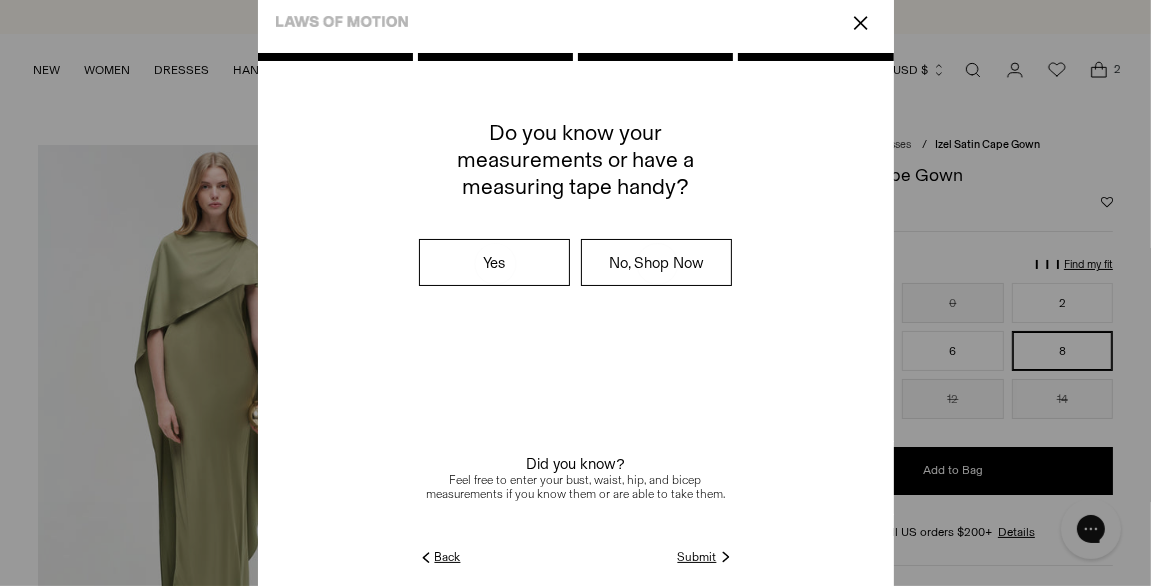 click on "Submit" 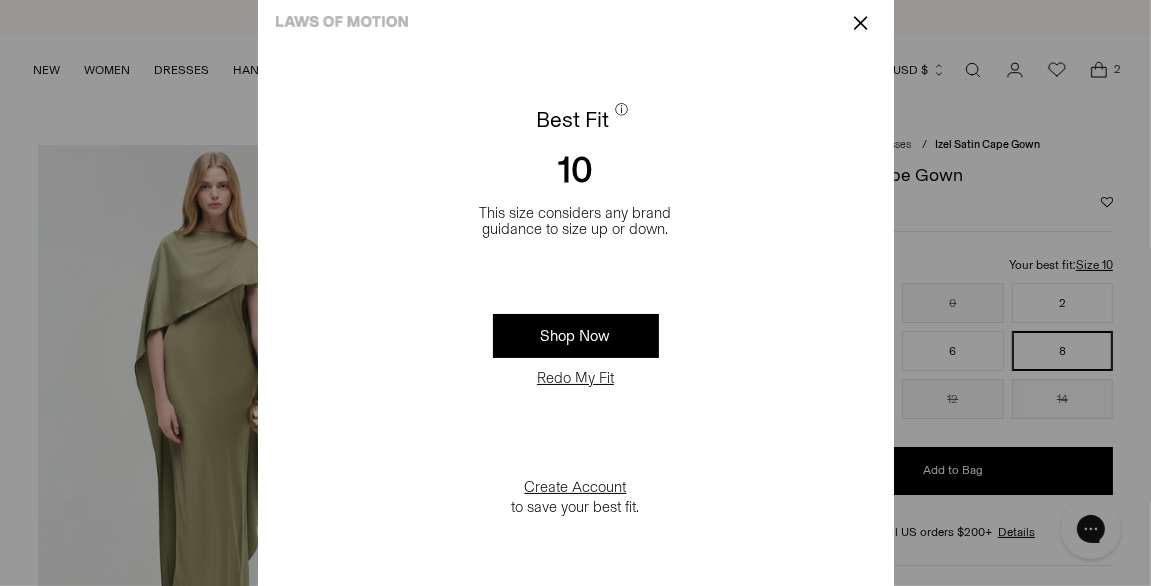 click on "✕" at bounding box center (861, 23) 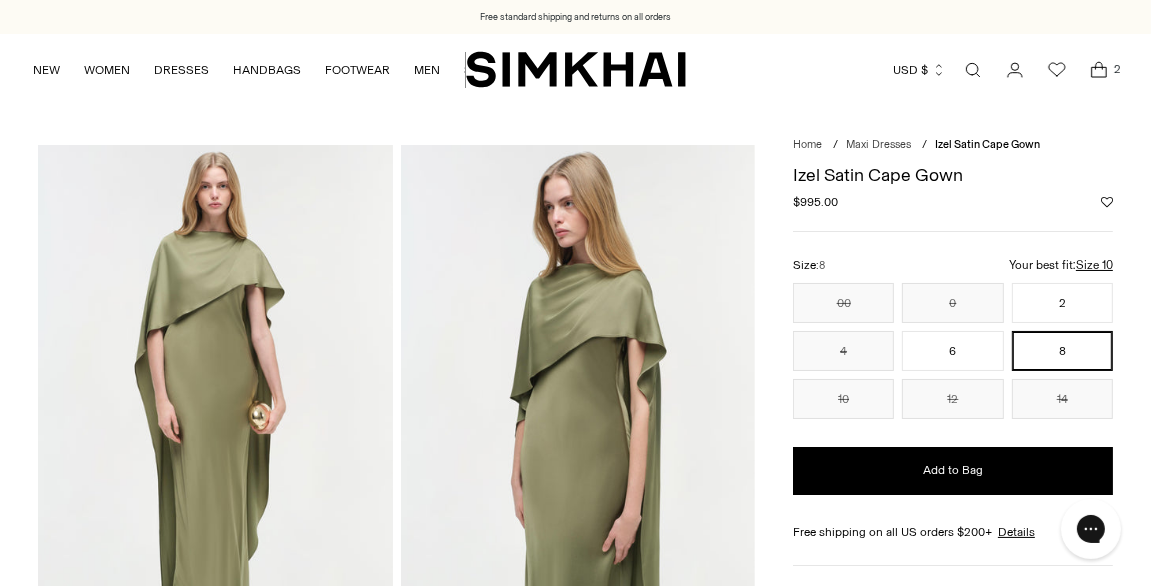 click 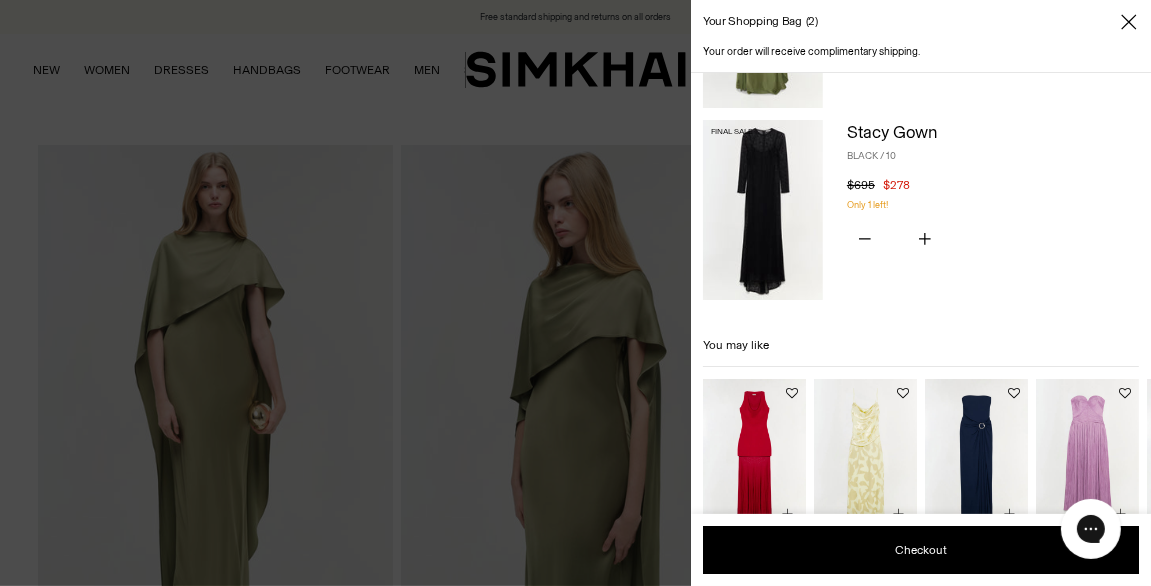 scroll, scrollTop: 199, scrollLeft: 0, axis: vertical 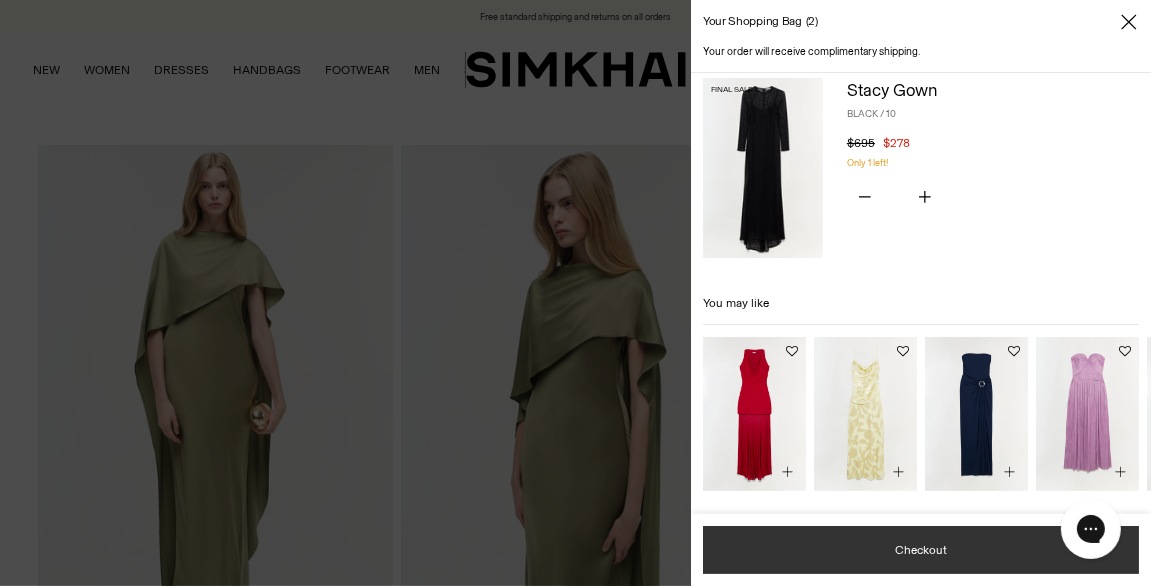click on "Checkout" at bounding box center (921, 550) 